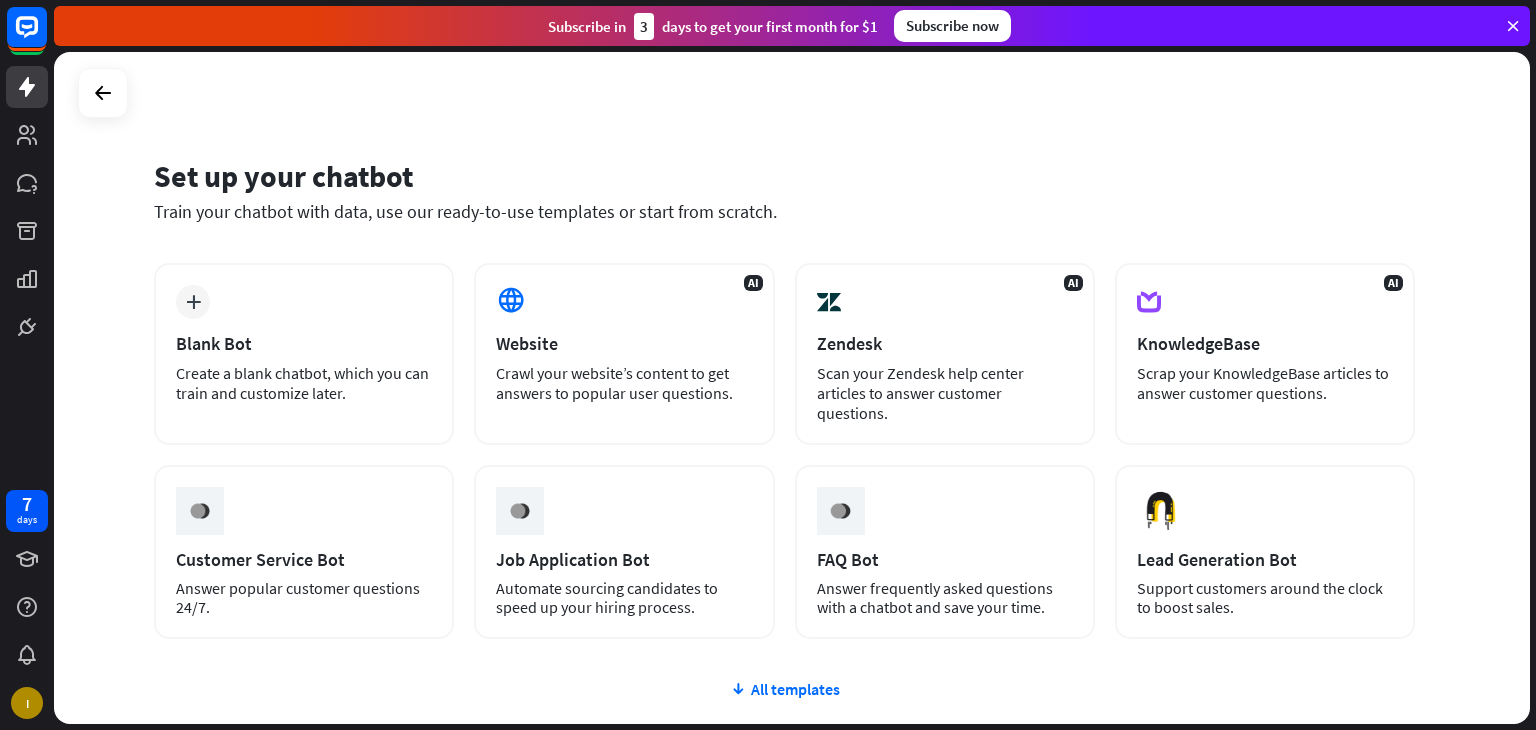scroll, scrollTop: 0, scrollLeft: 0, axis: both 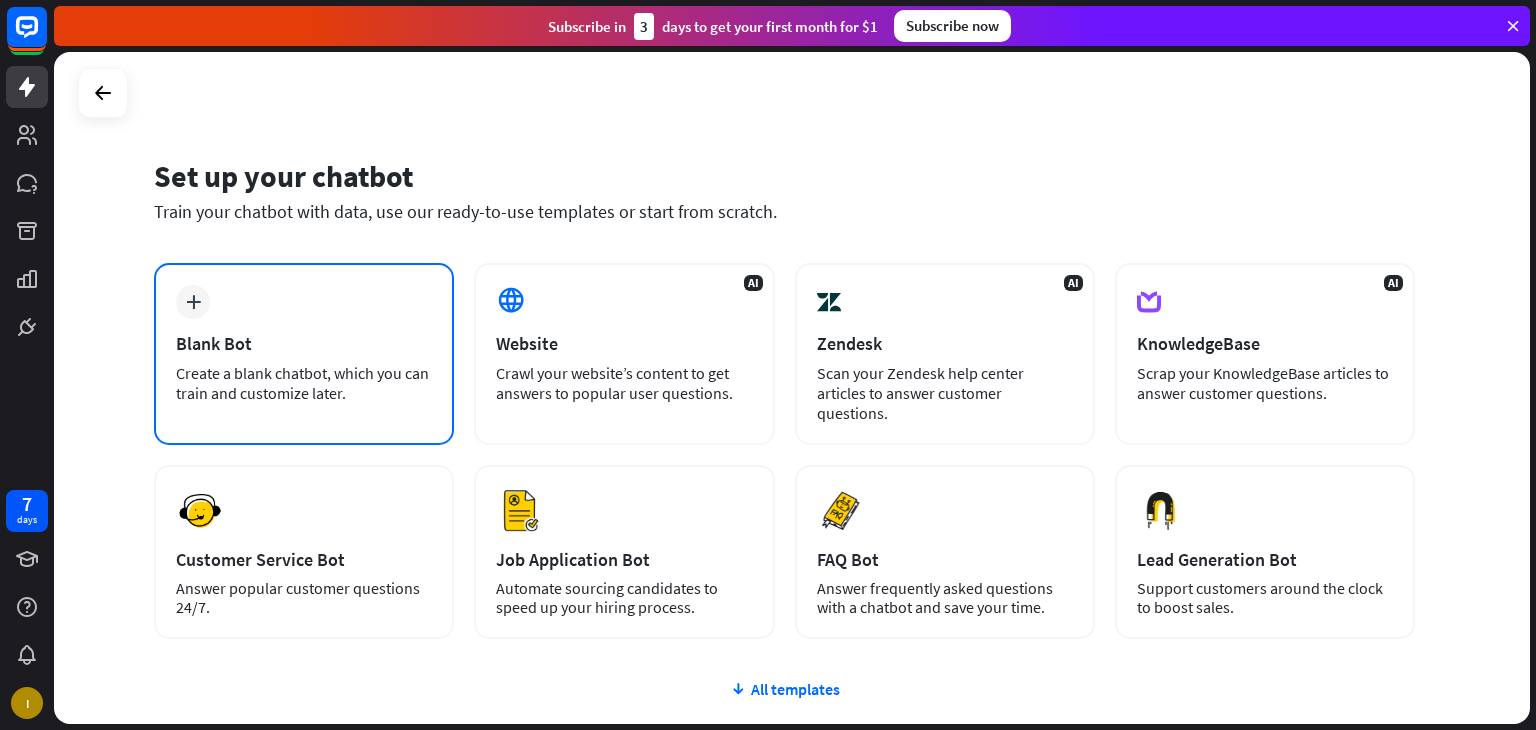 click on "Blank Bot" at bounding box center [304, 343] 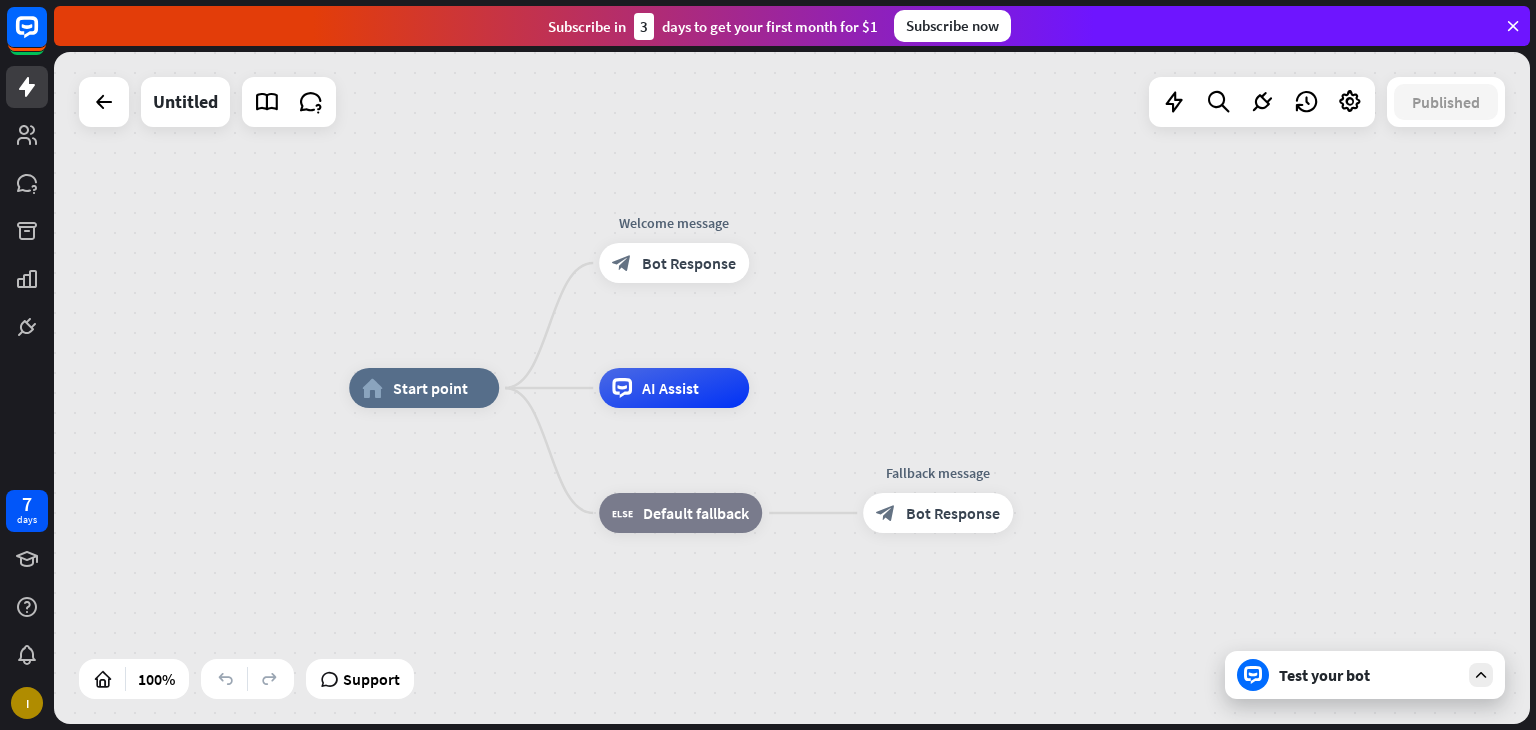 click on "Test your bot" at bounding box center [1369, 675] 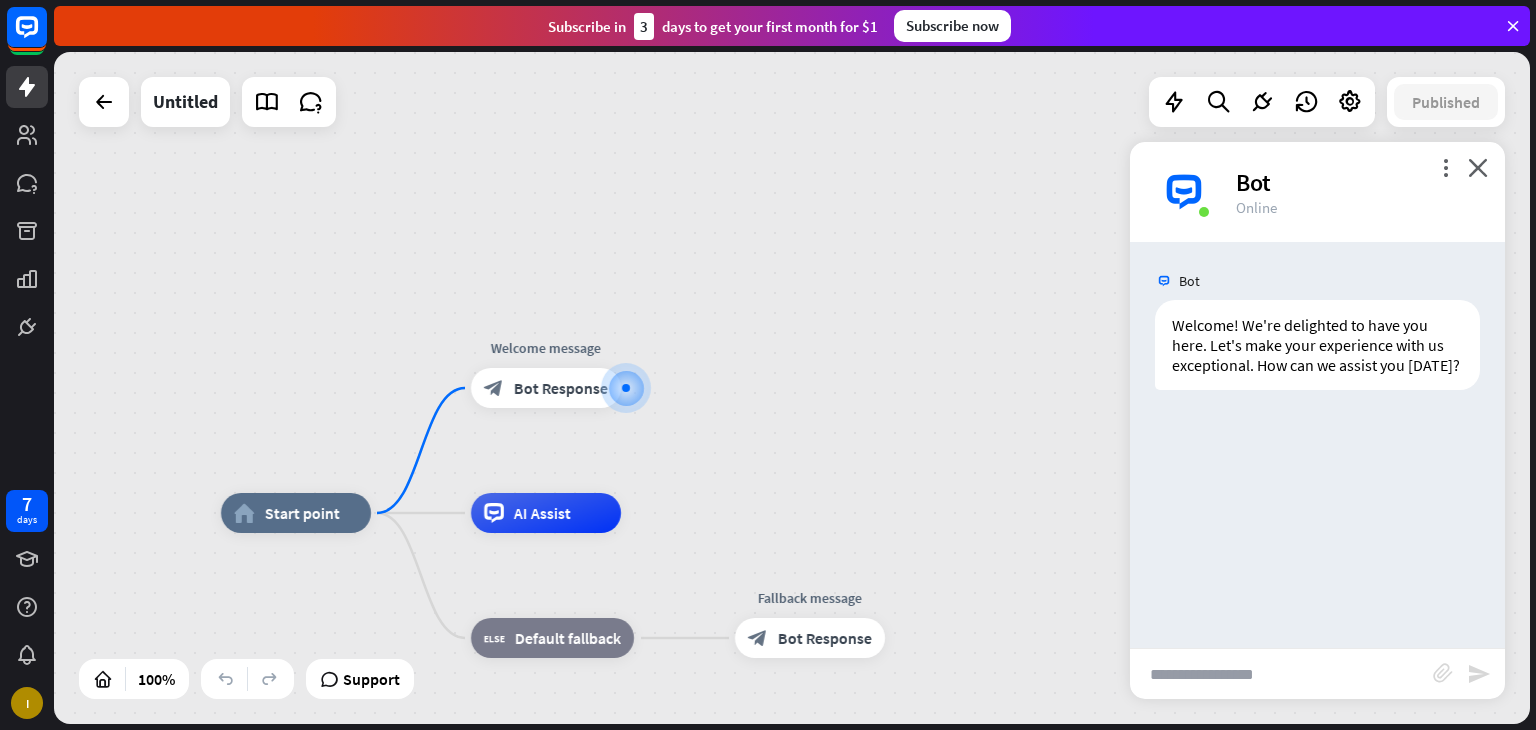 click at bounding box center [1281, 674] 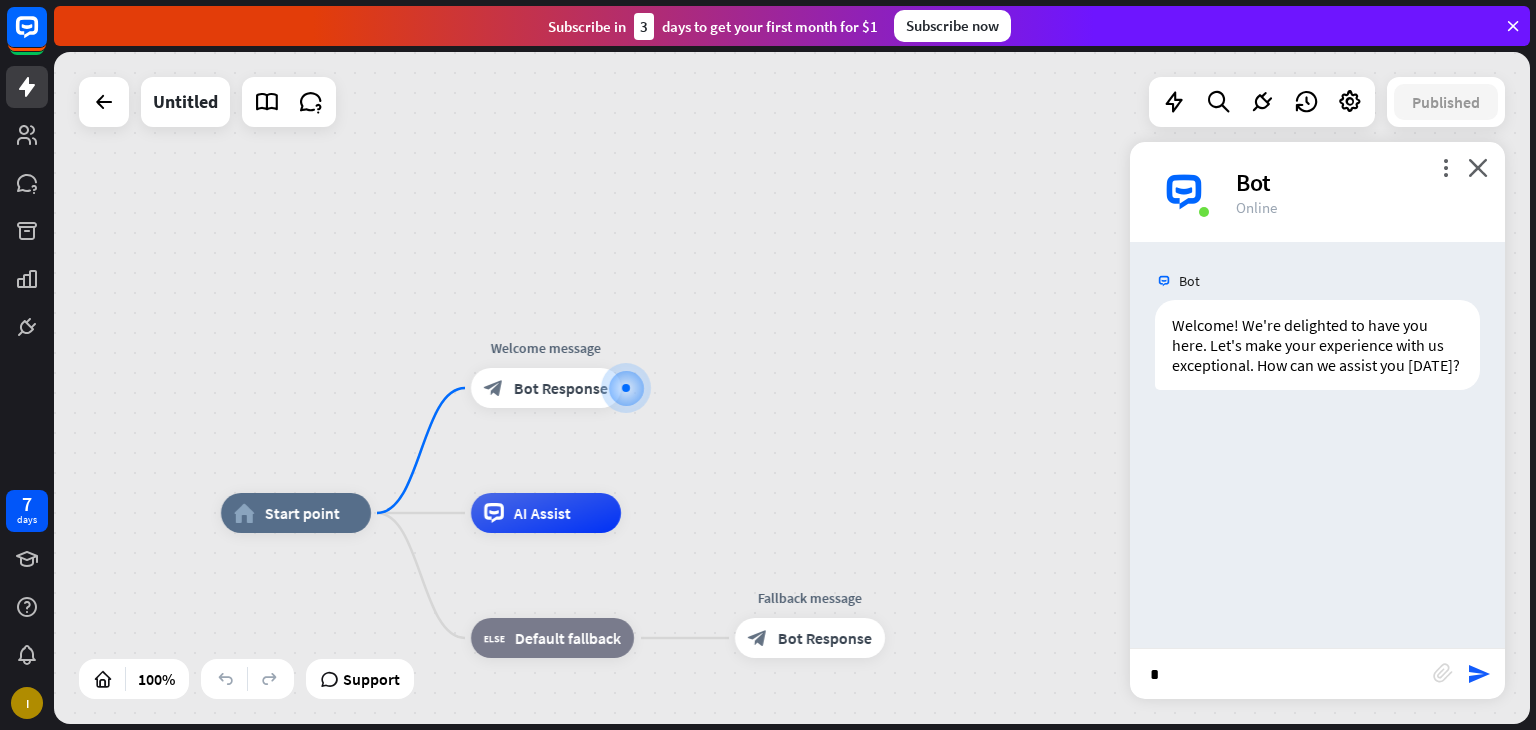 type on "**" 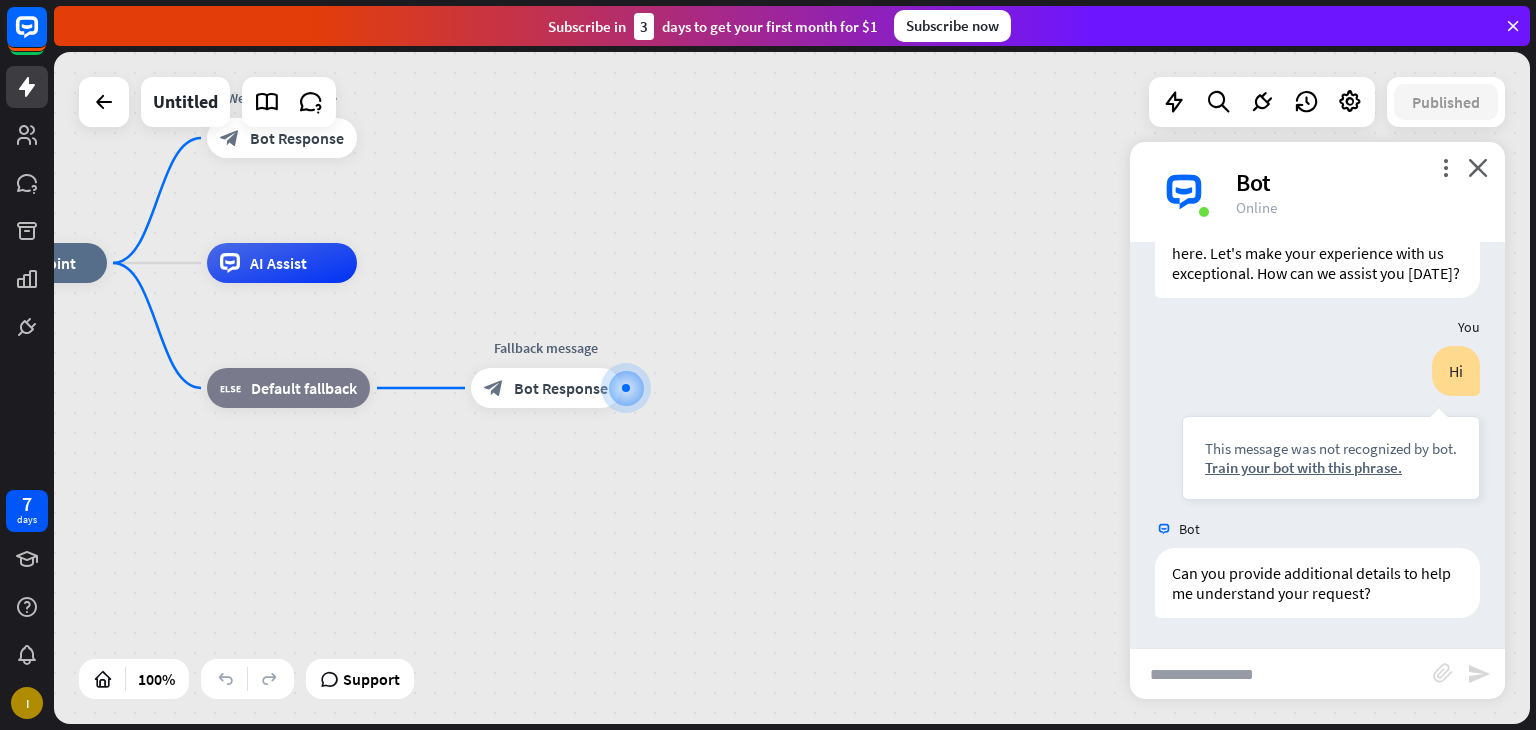 scroll, scrollTop: 112, scrollLeft: 0, axis: vertical 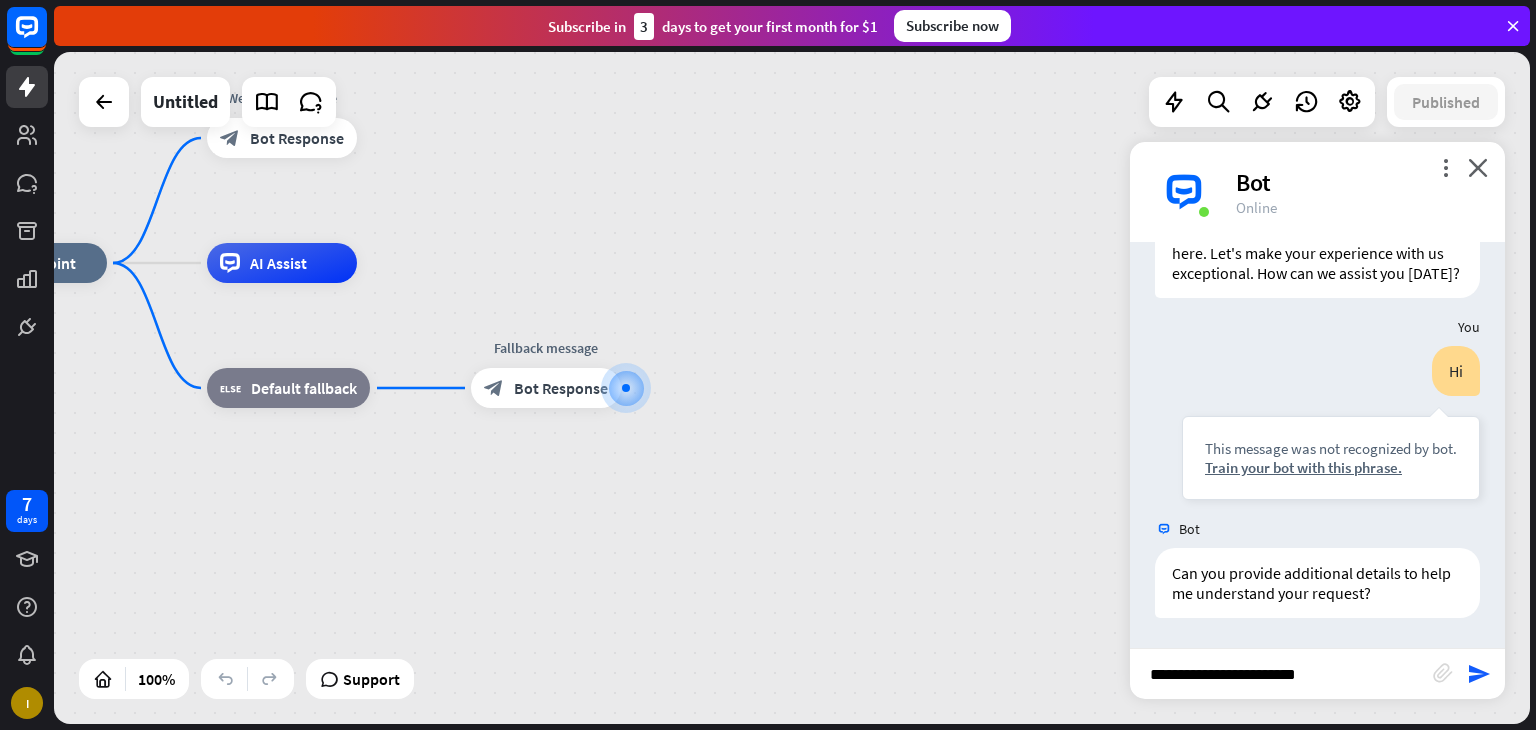 type on "**********" 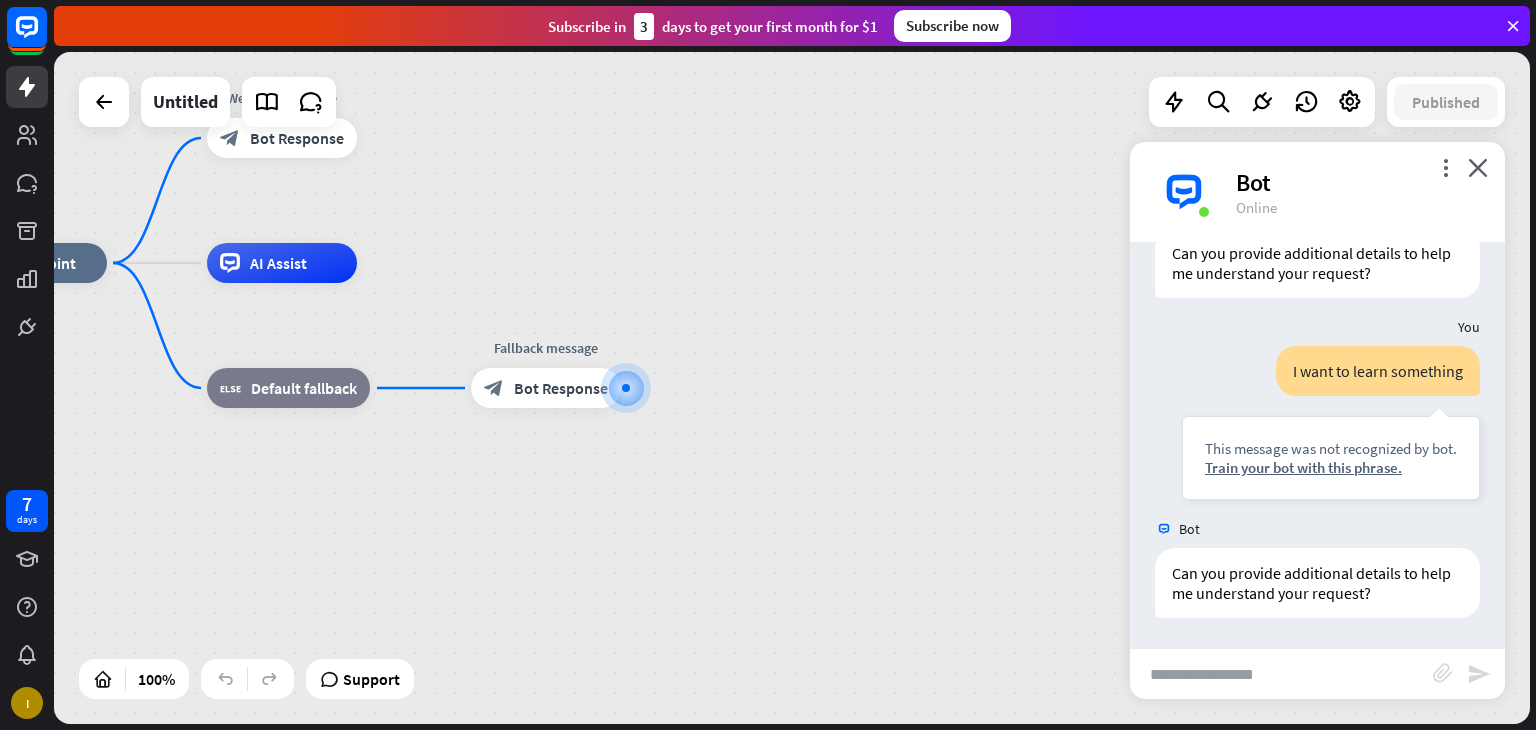 scroll, scrollTop: 431, scrollLeft: 0, axis: vertical 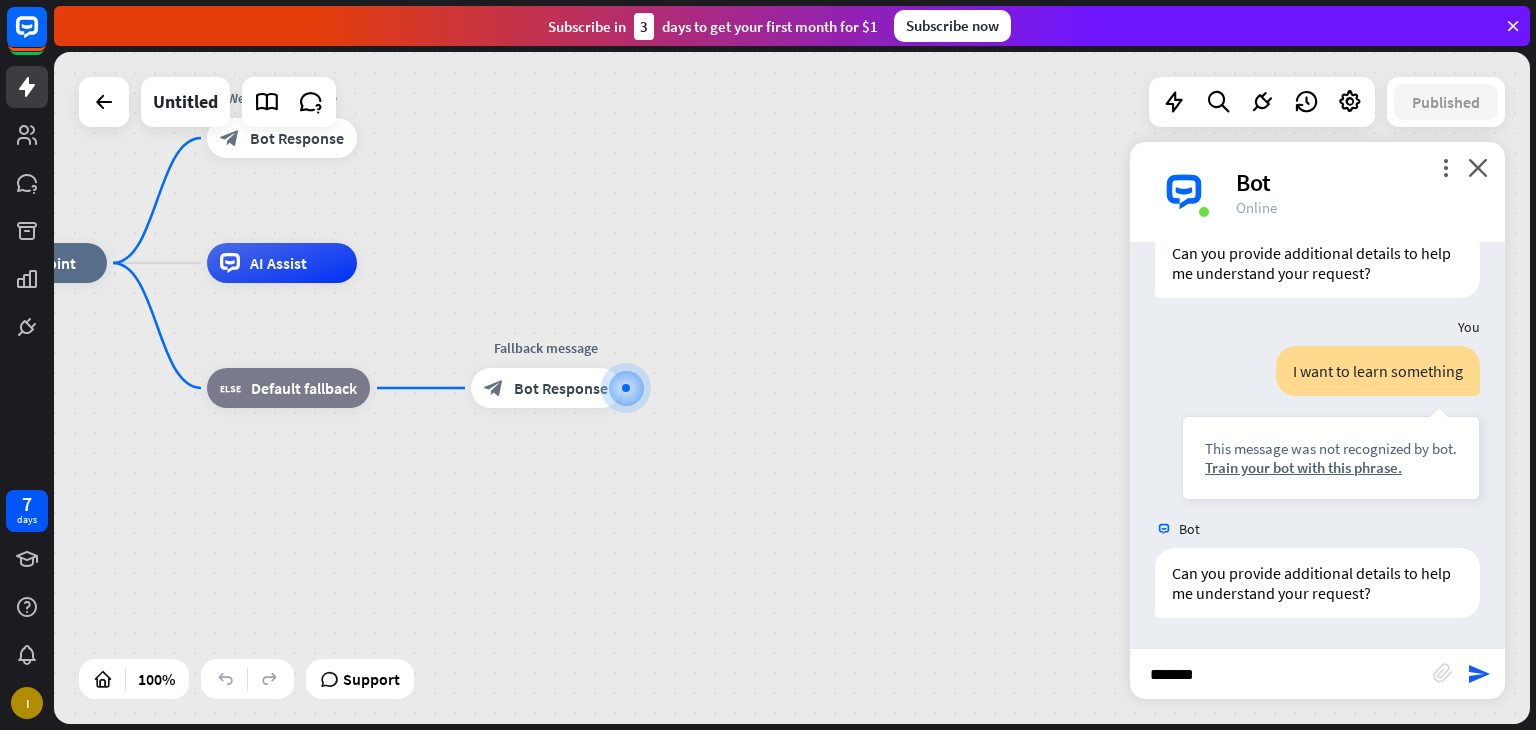 type on "********" 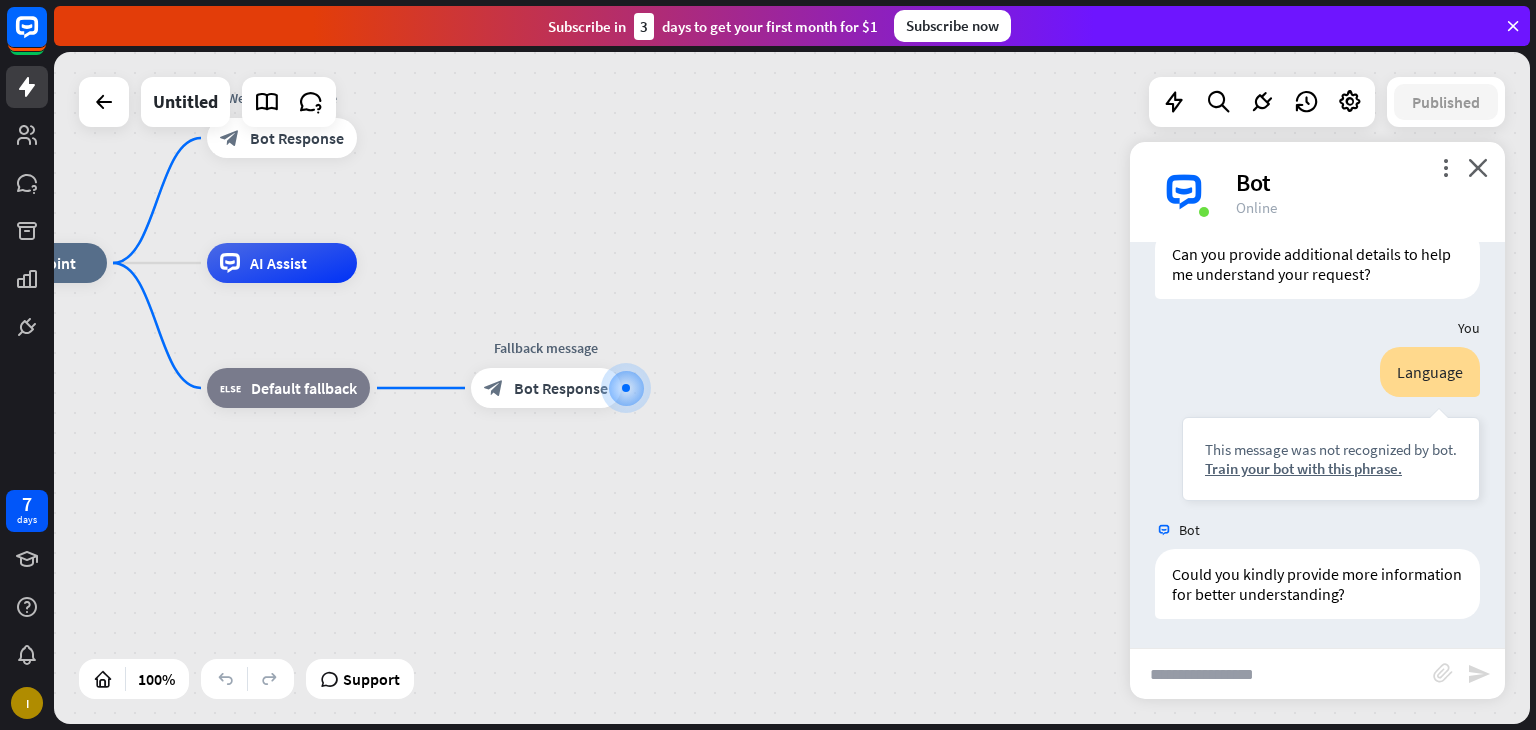 scroll, scrollTop: 751, scrollLeft: 0, axis: vertical 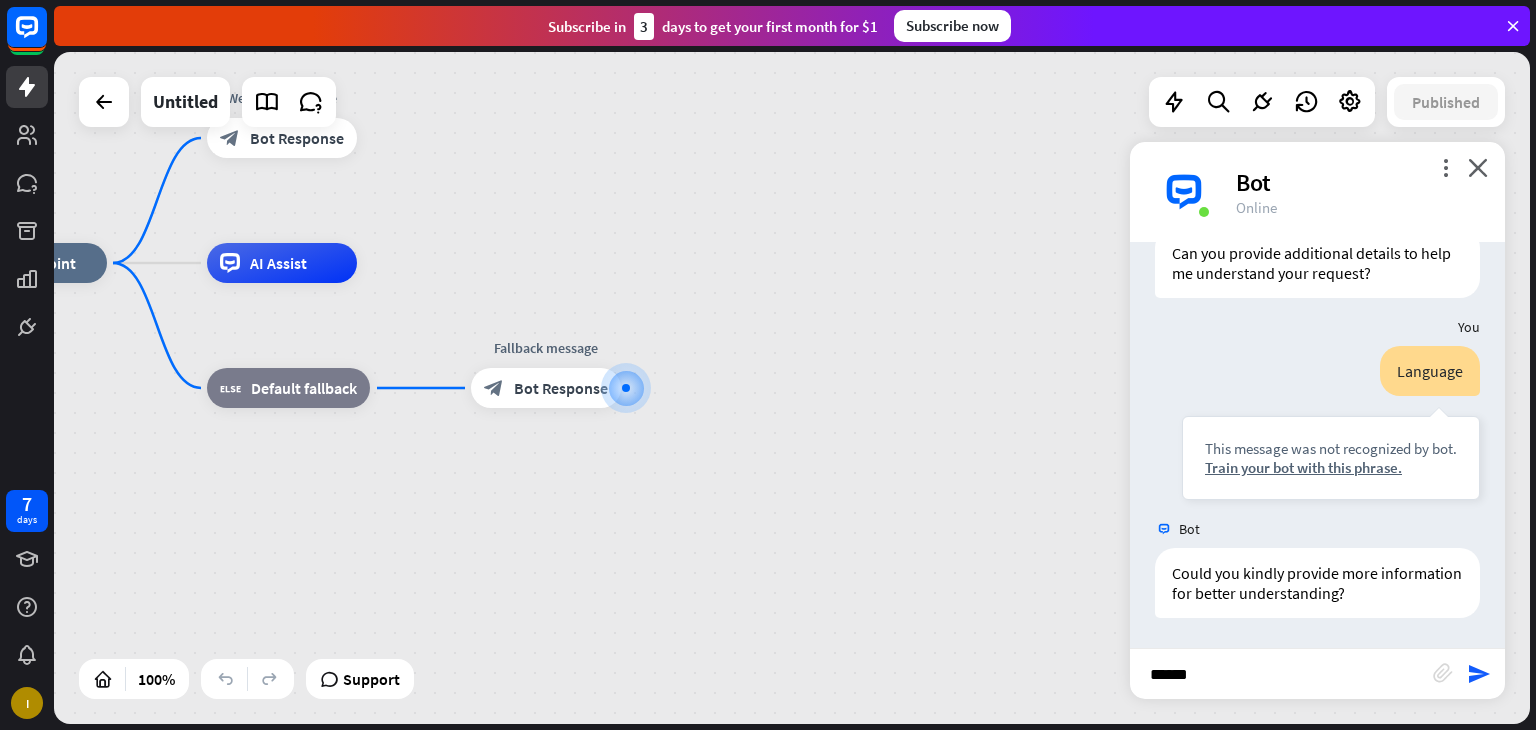 type on "*******" 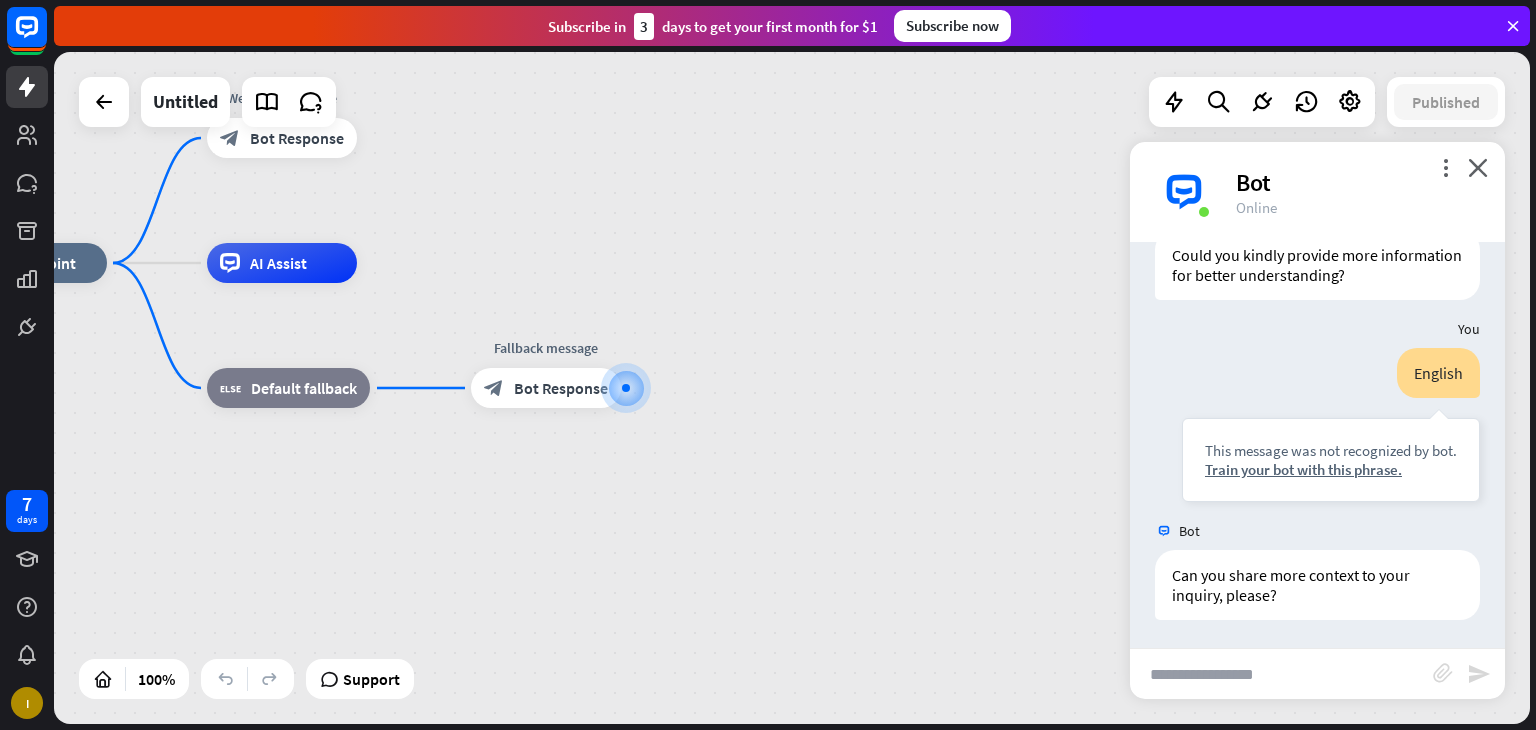 scroll, scrollTop: 1070, scrollLeft: 0, axis: vertical 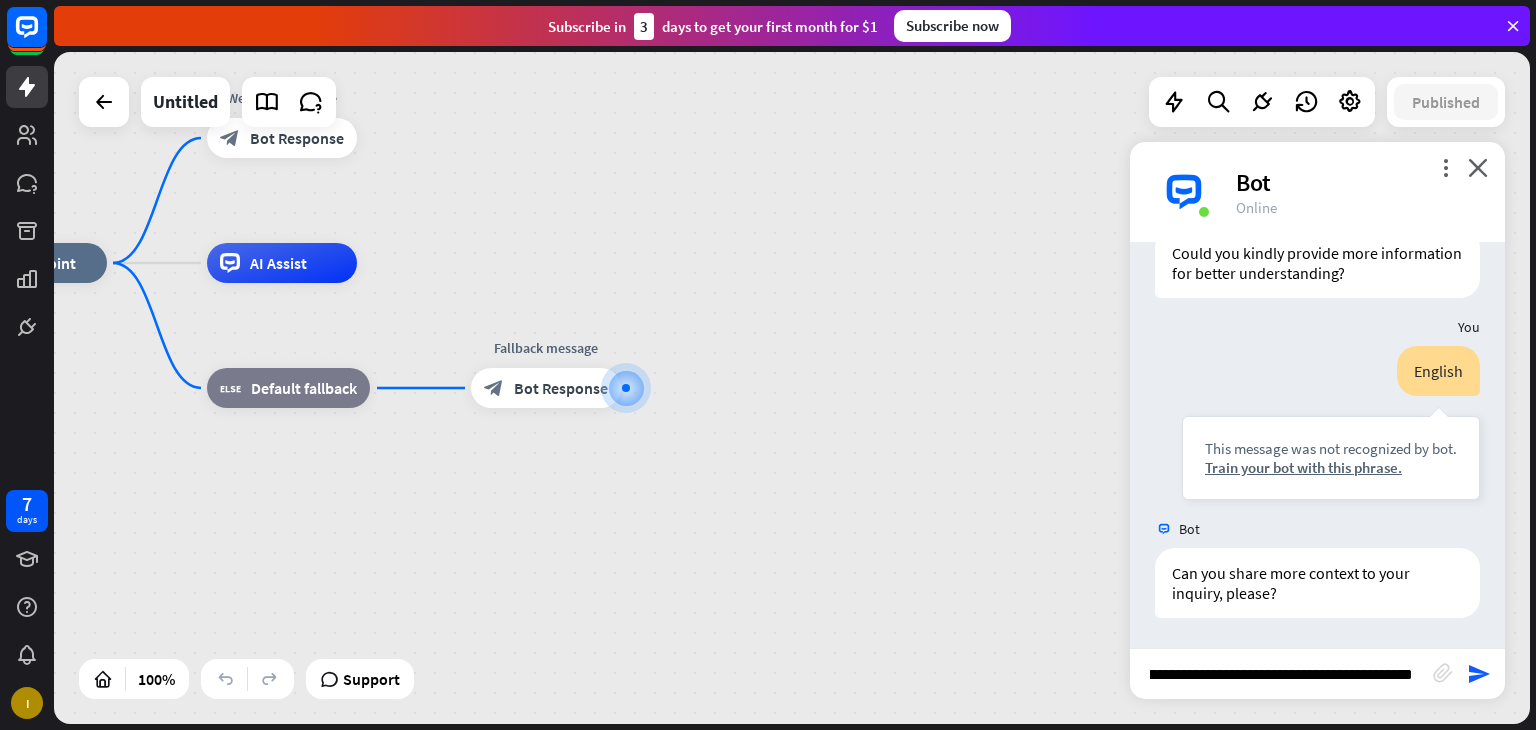 type on "**********" 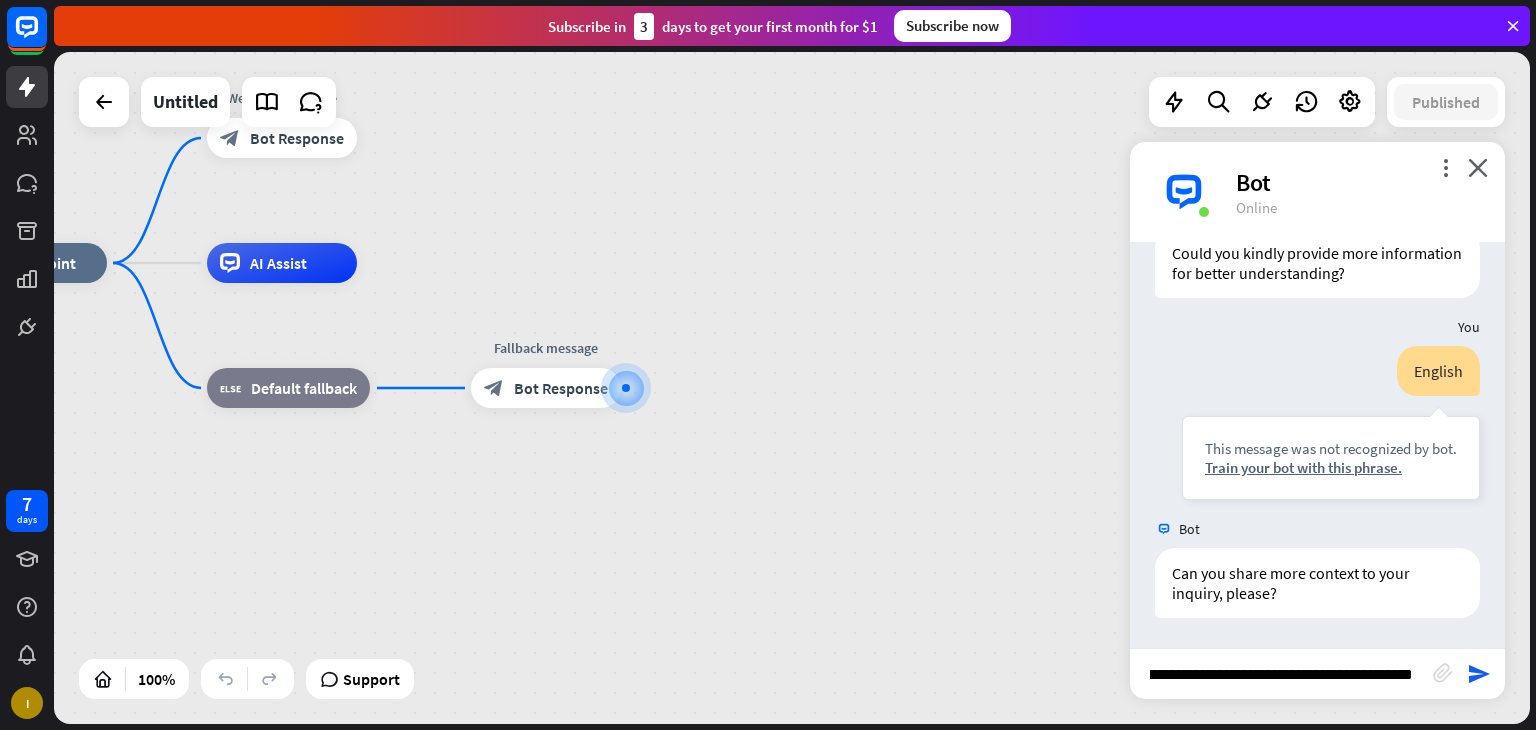 scroll, scrollTop: 0, scrollLeft: 35, axis: horizontal 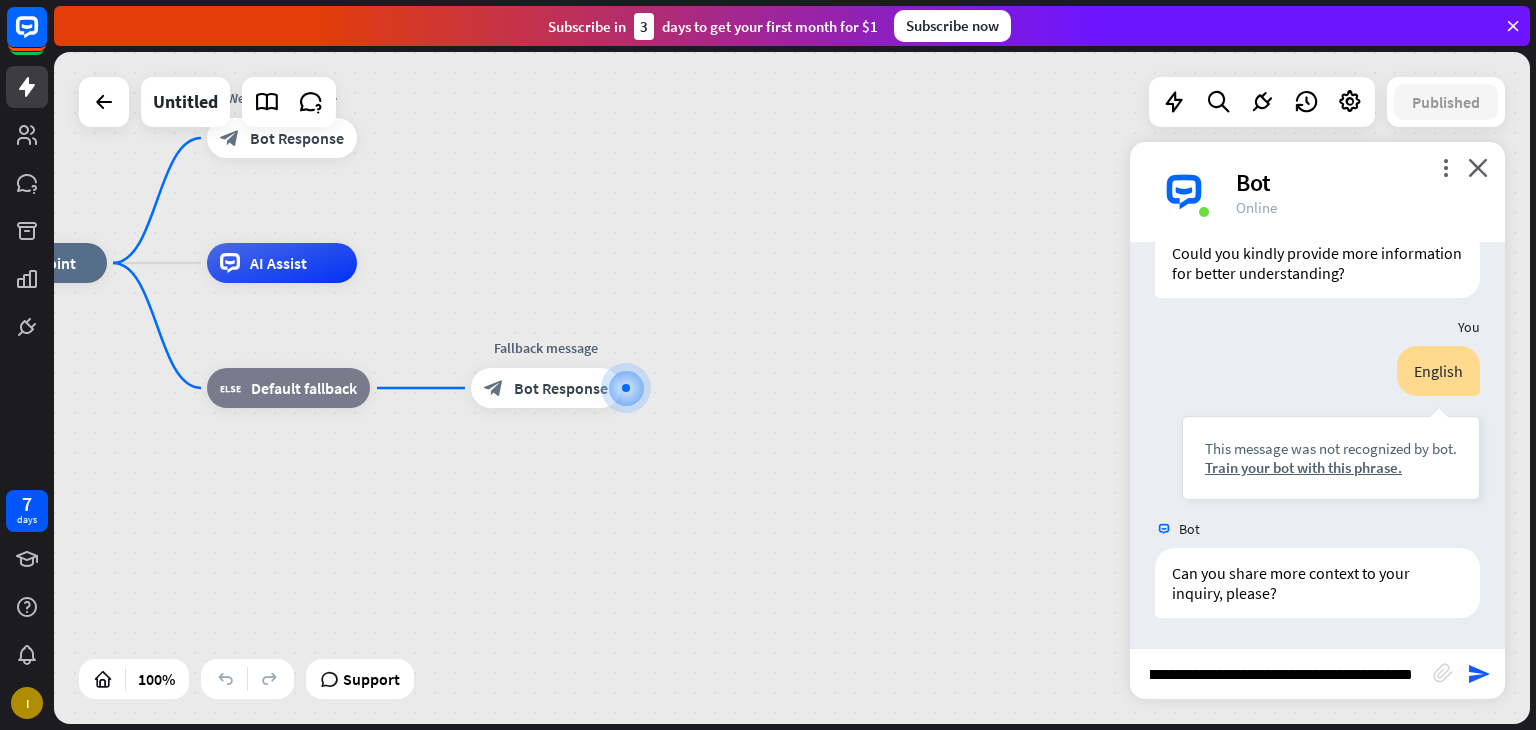 type 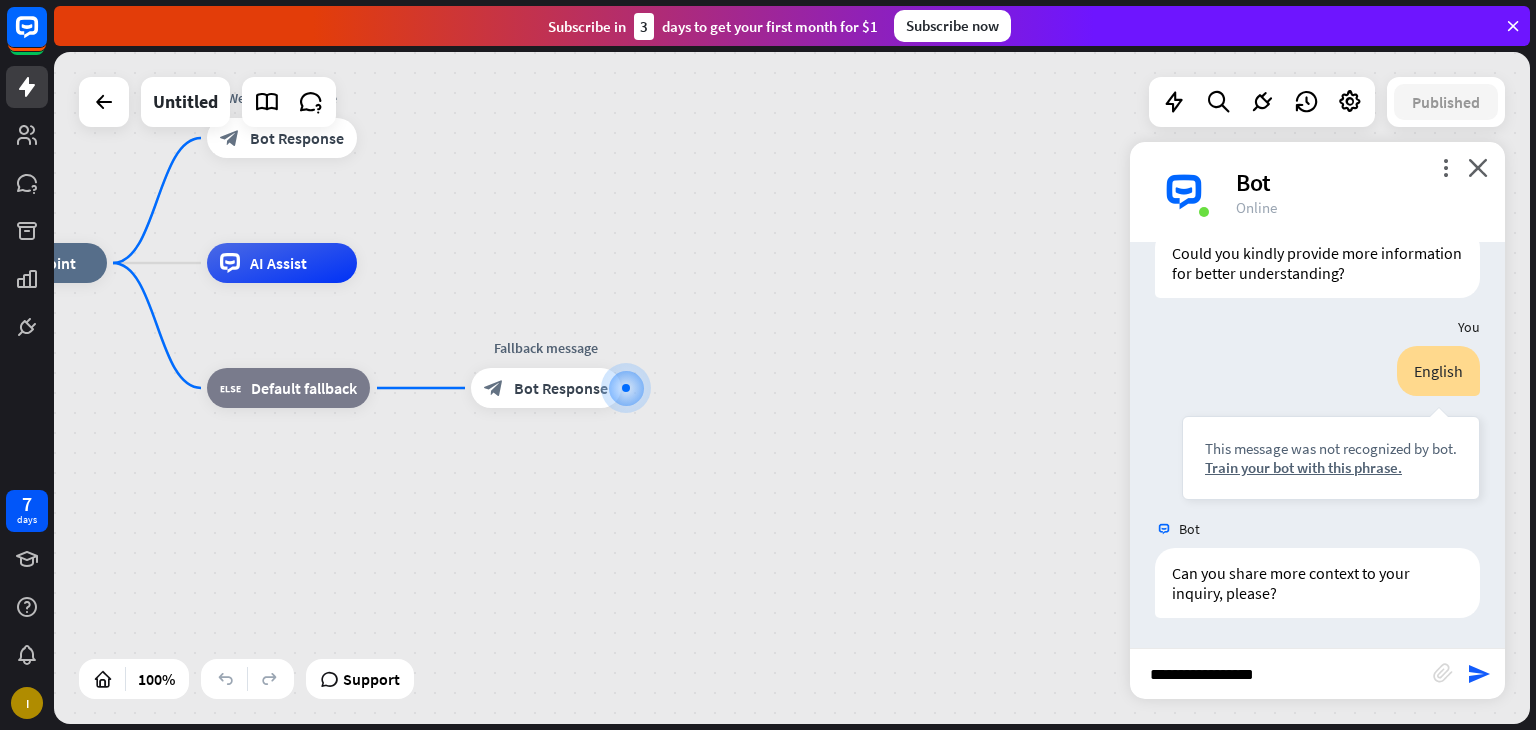 scroll, scrollTop: 0, scrollLeft: 0, axis: both 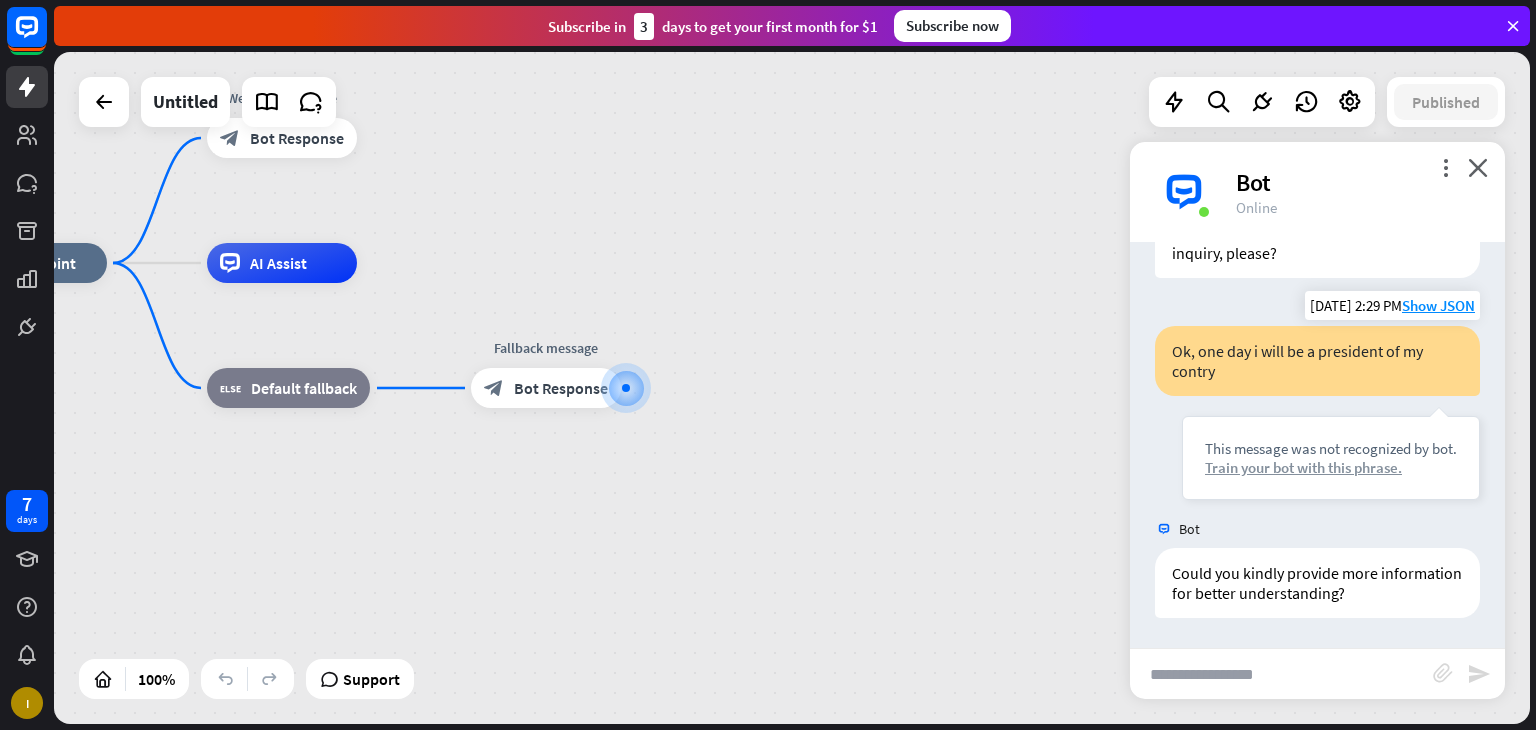 click on "Train your bot with this phrase." at bounding box center [1331, 467] 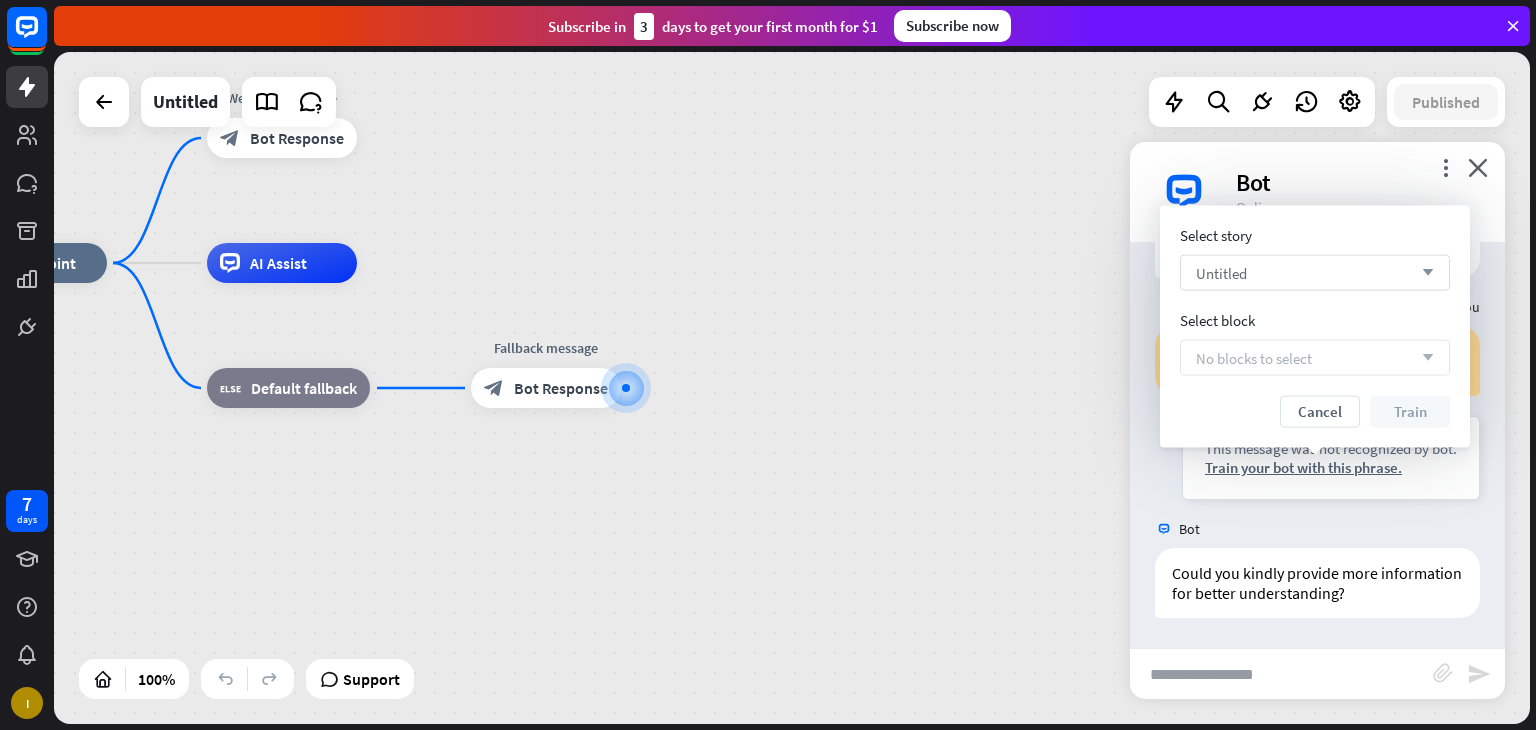 click on "arrow_down" at bounding box center [1423, 273] 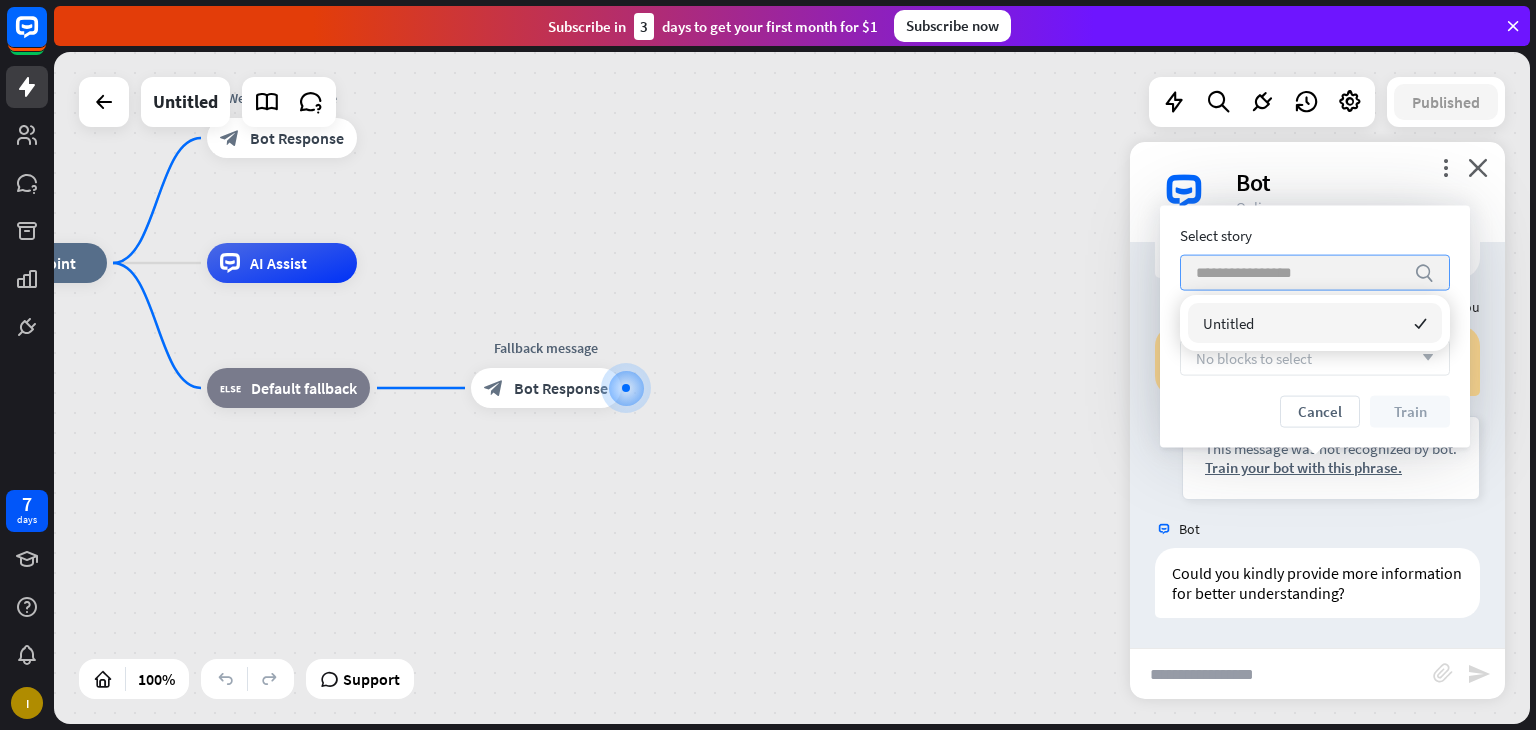 click on "search" at bounding box center [1424, 273] 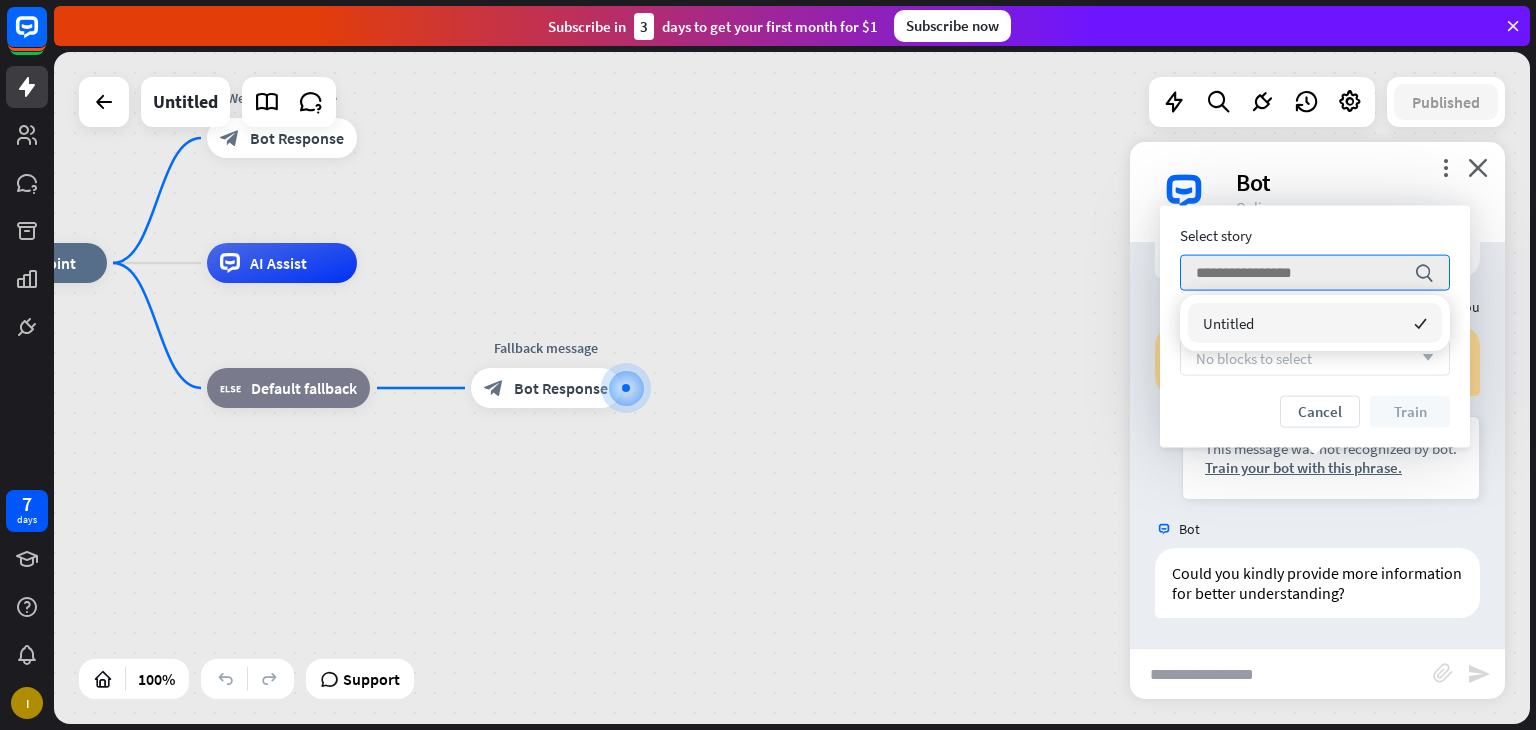 click on "Untitled
checked" at bounding box center [1315, 323] 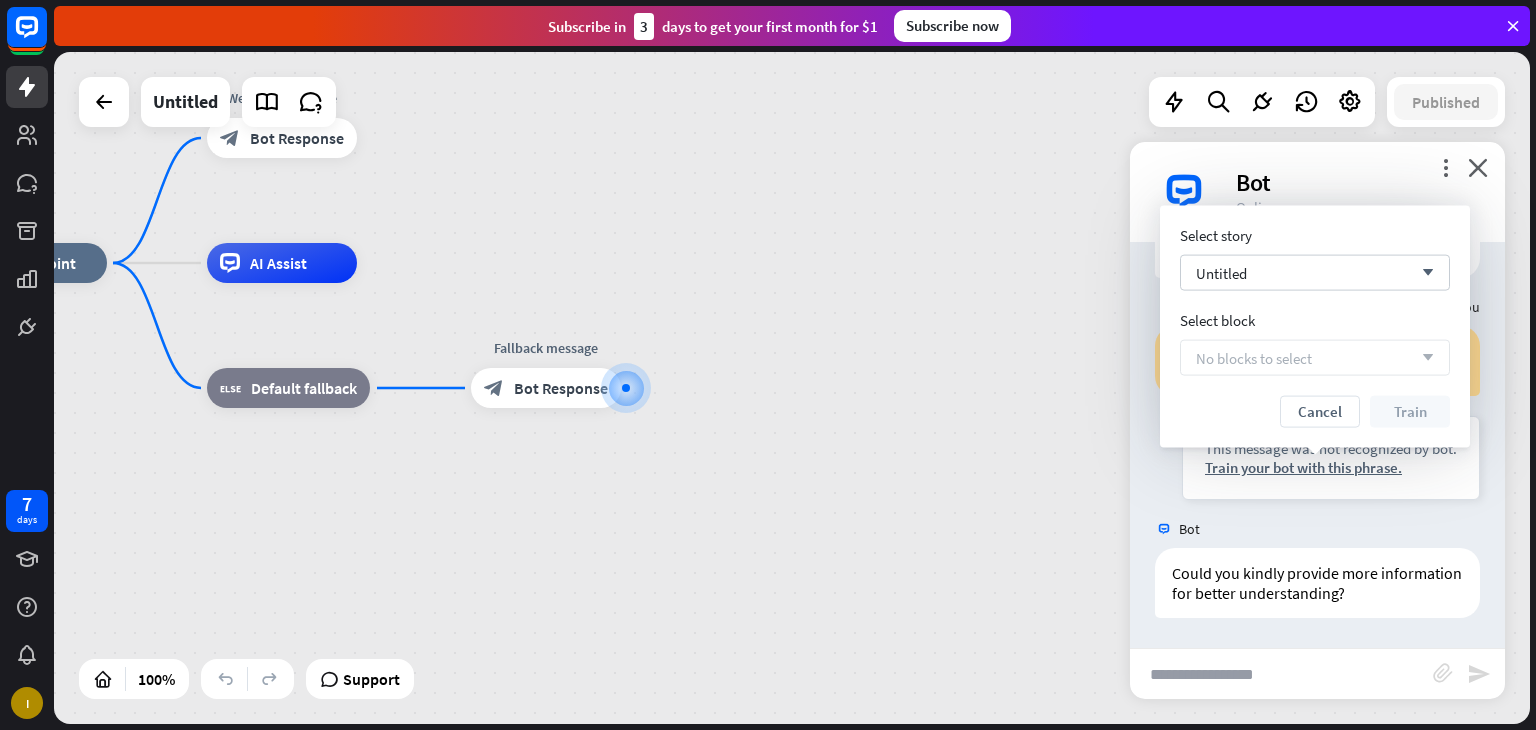 click on "No blocks to select
arrow_down" at bounding box center (1315, 358) 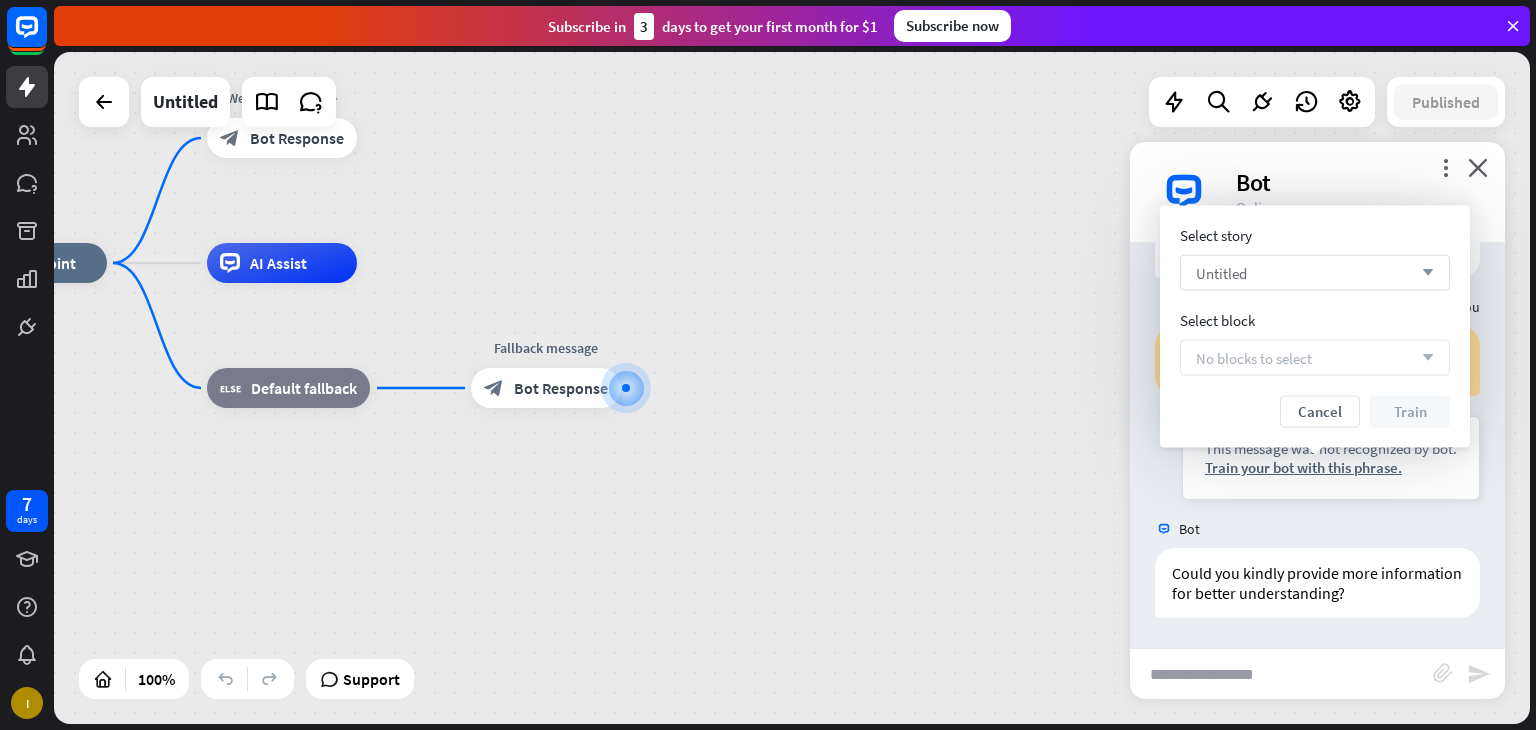 click on "arrow_down" at bounding box center [1423, 273] 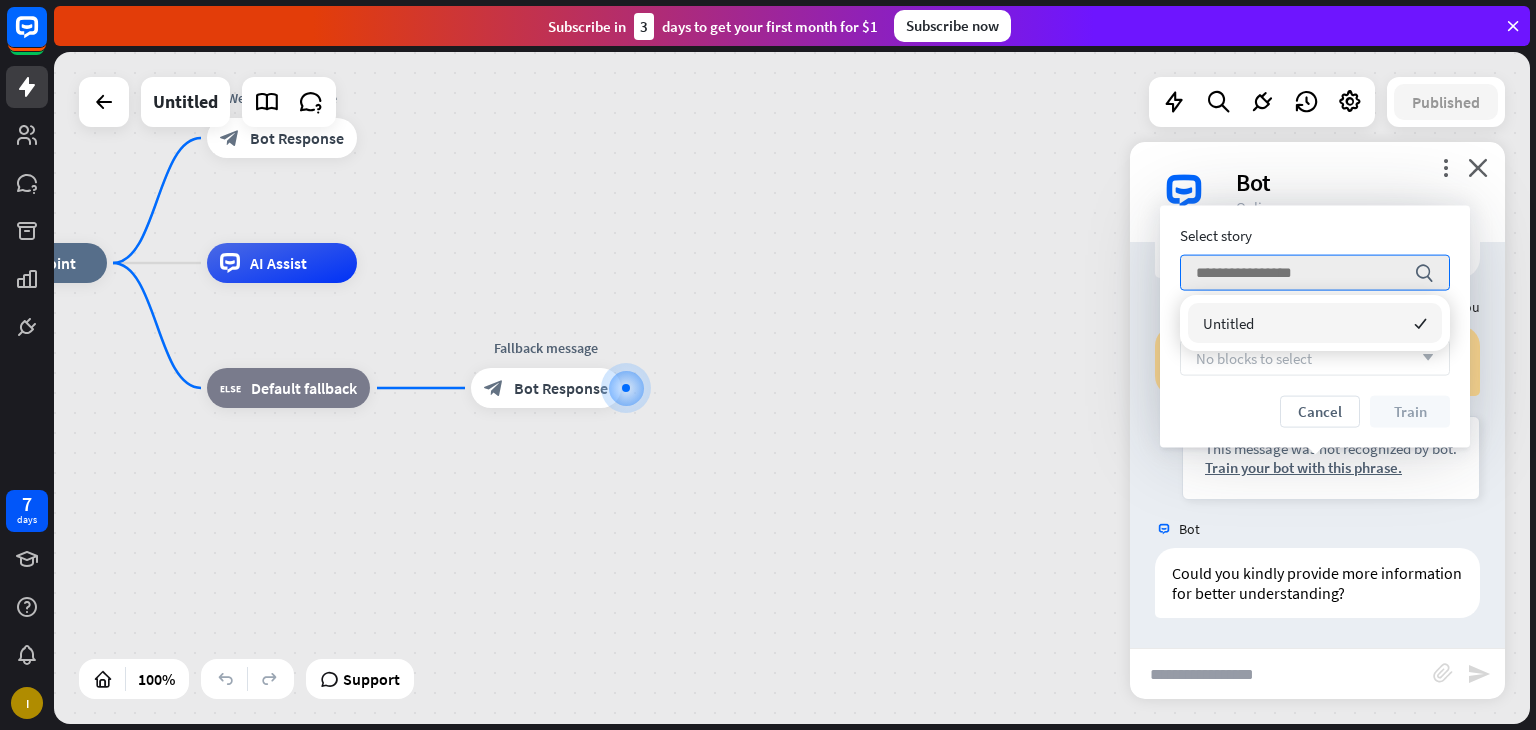 click on "Untitled
checked" at bounding box center (1315, 323) 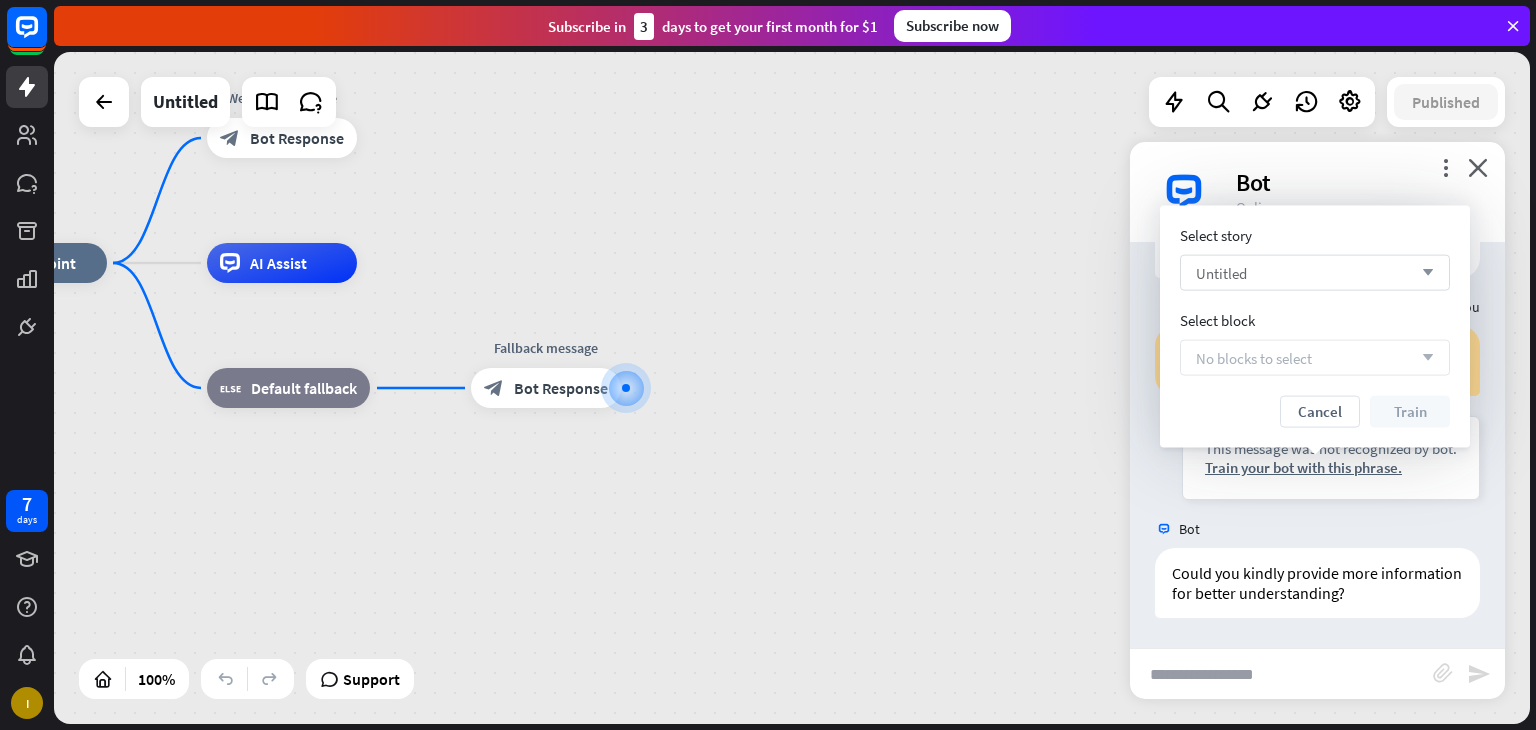 click on "arrow_down" at bounding box center (1423, 273) 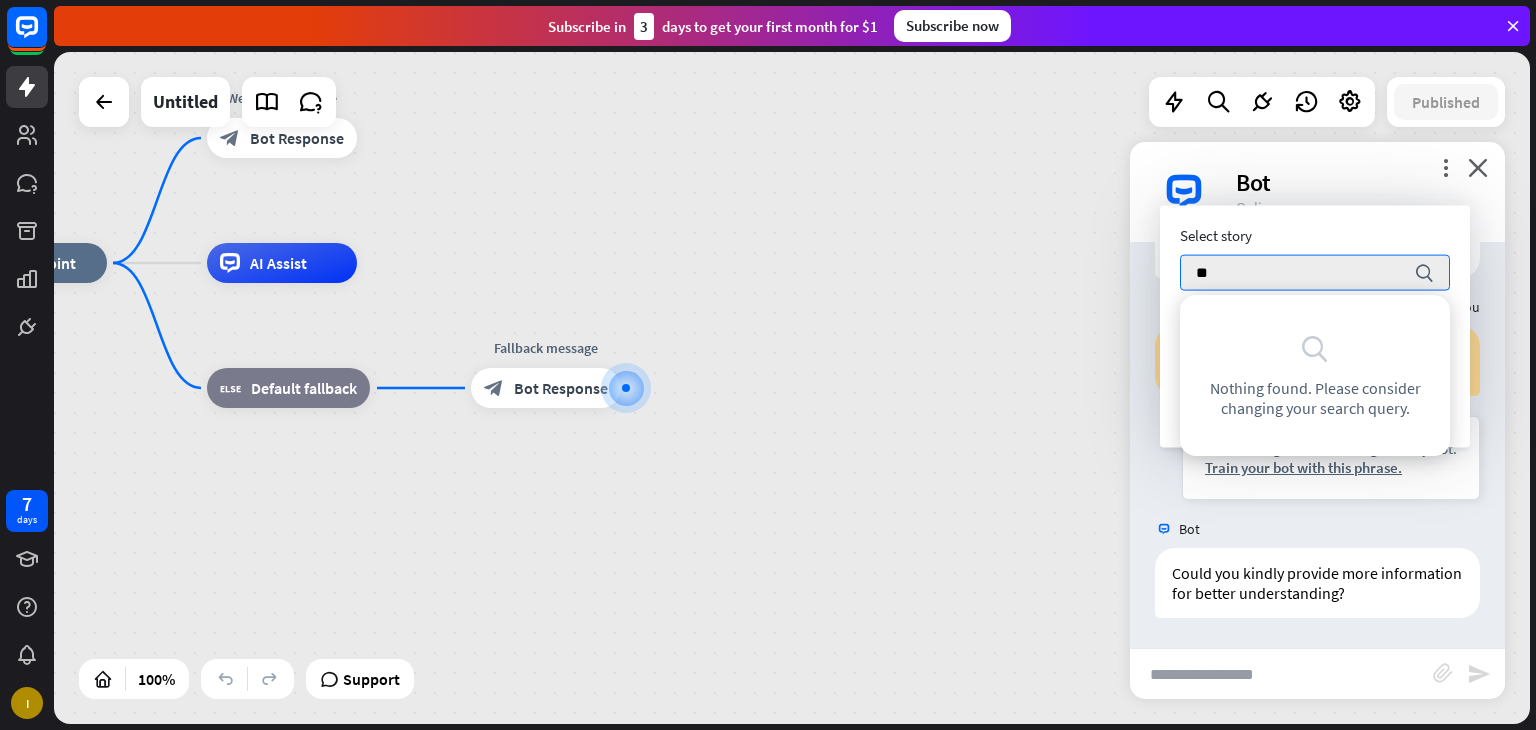 type on "*" 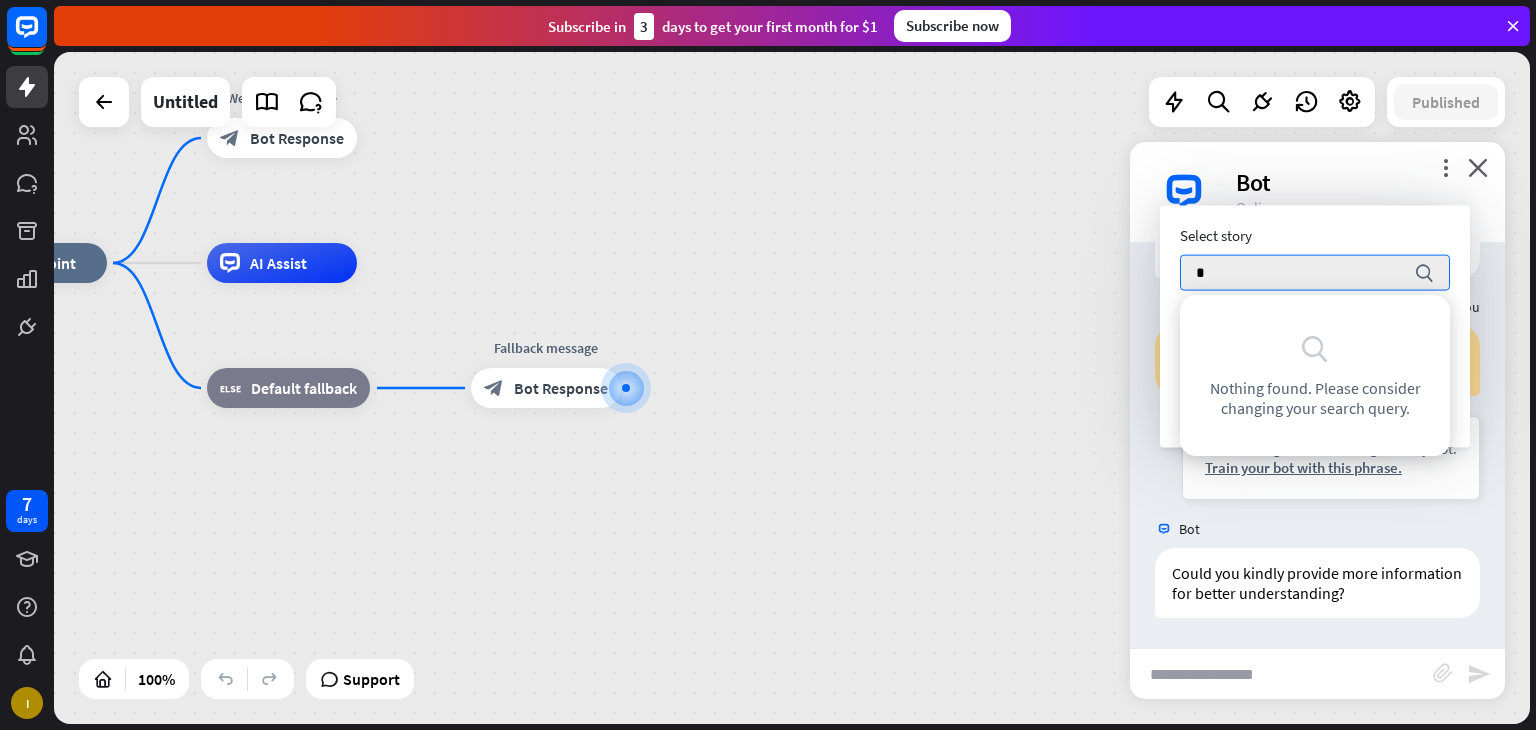 type 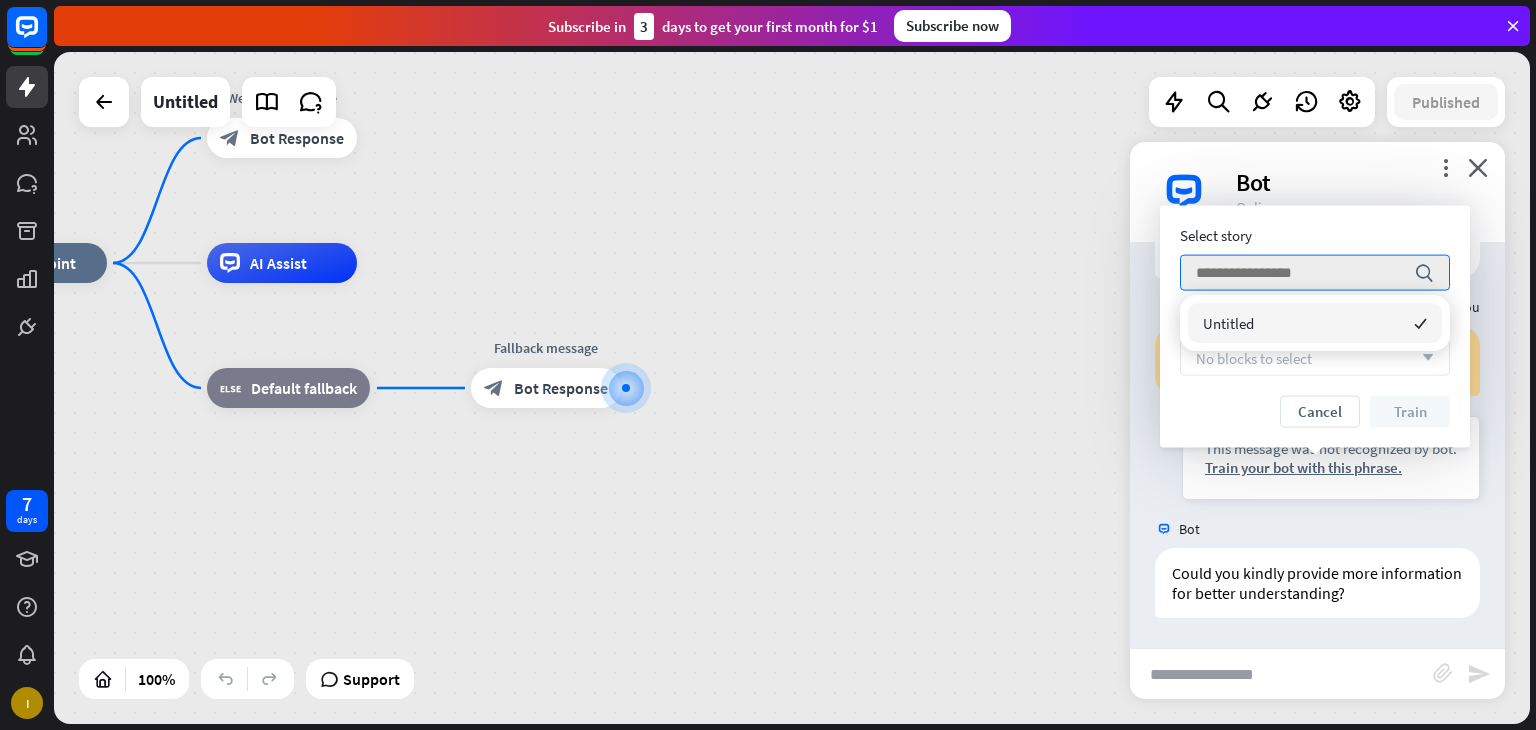 click on "Select story" at bounding box center (1315, 235) 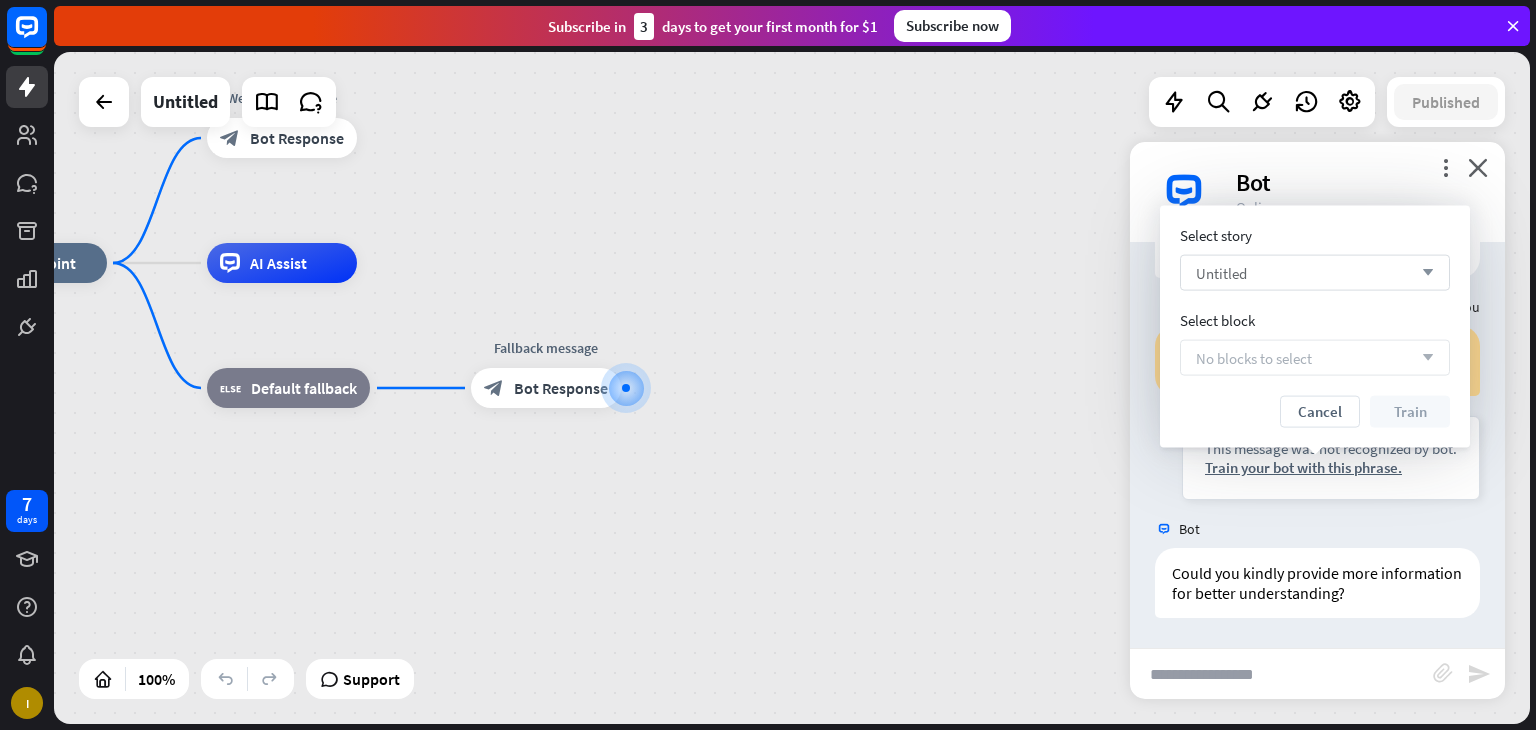 click on "Untitled
arrow_down" at bounding box center [1315, 273] 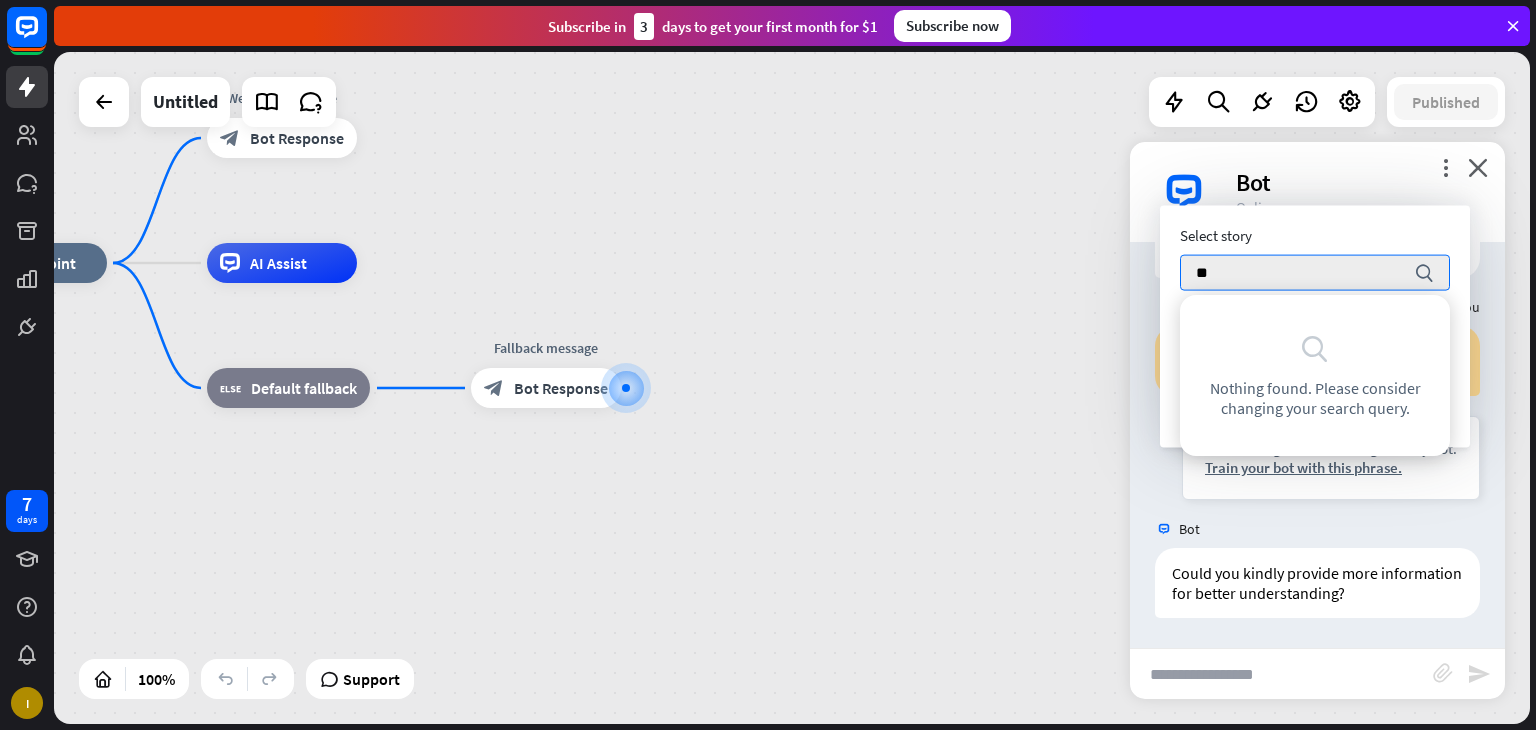 type on "*" 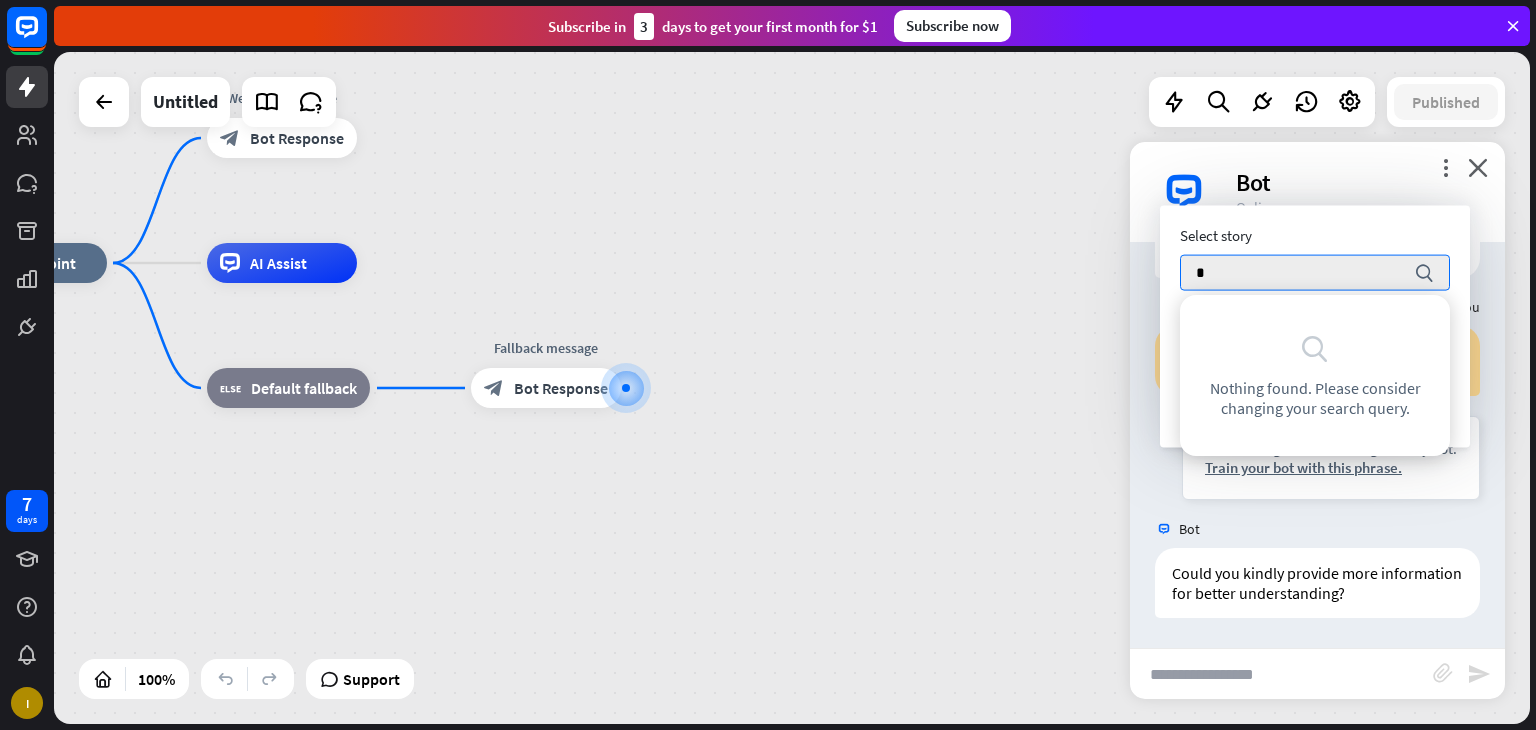 type 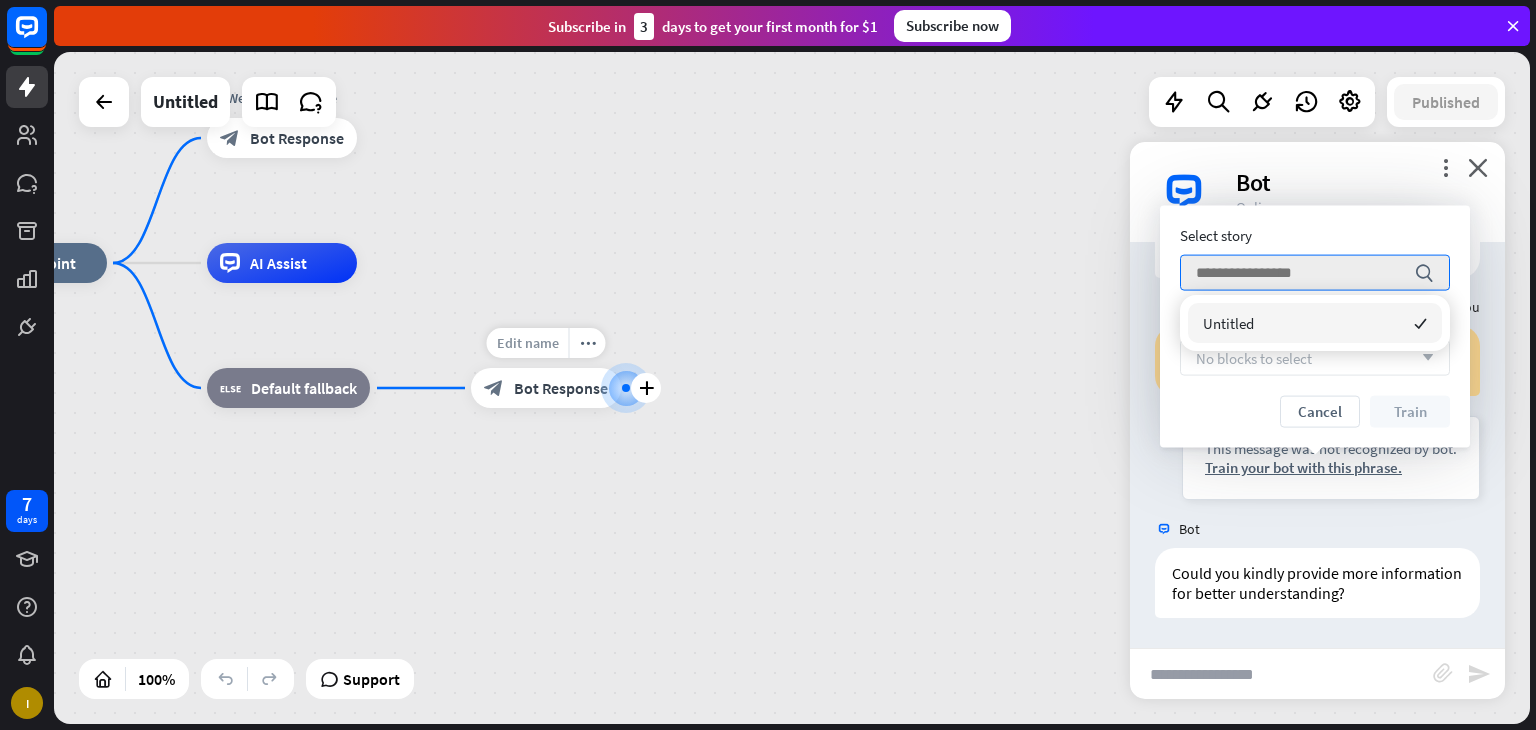 click on "Edit name" at bounding box center [528, 343] 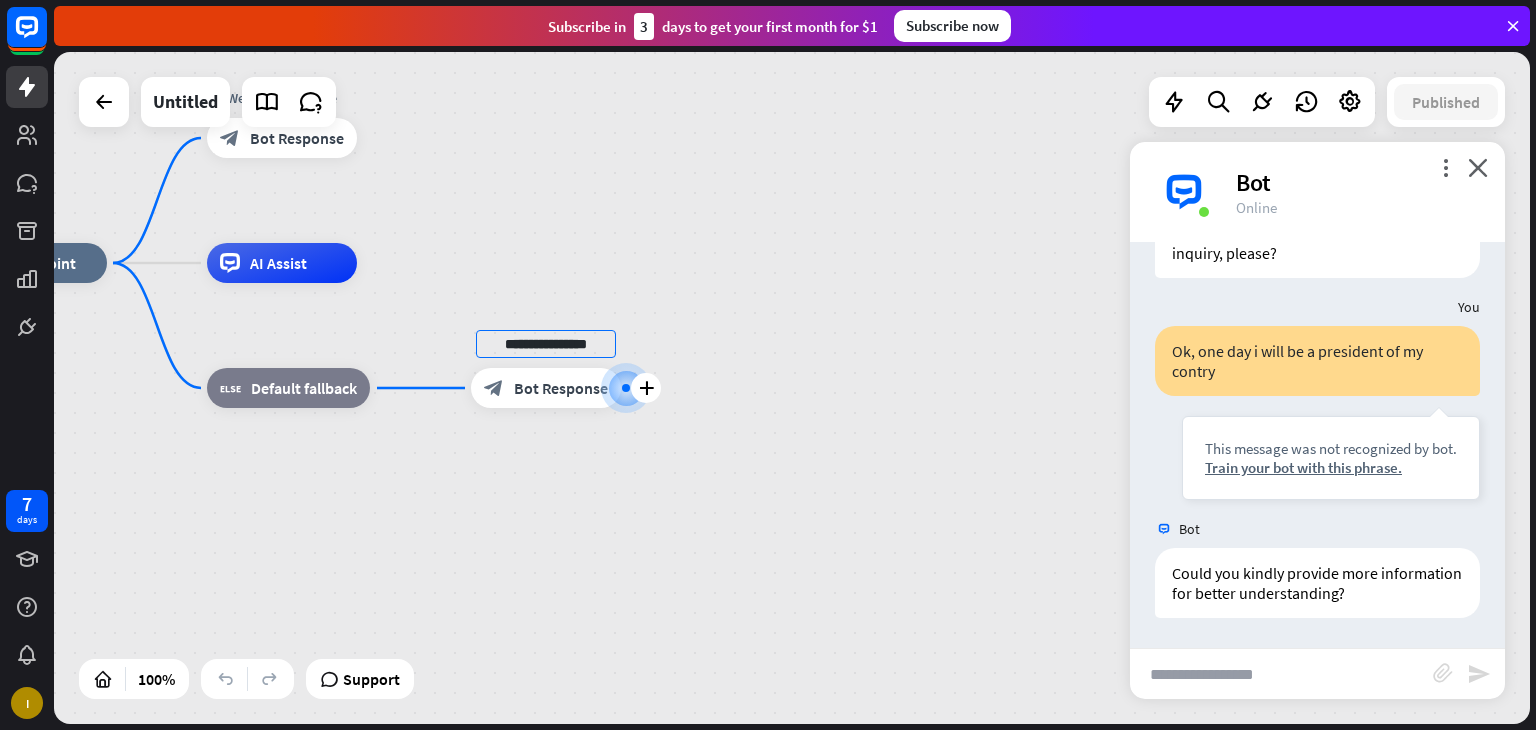 click on "**********" at bounding box center [546, 344] 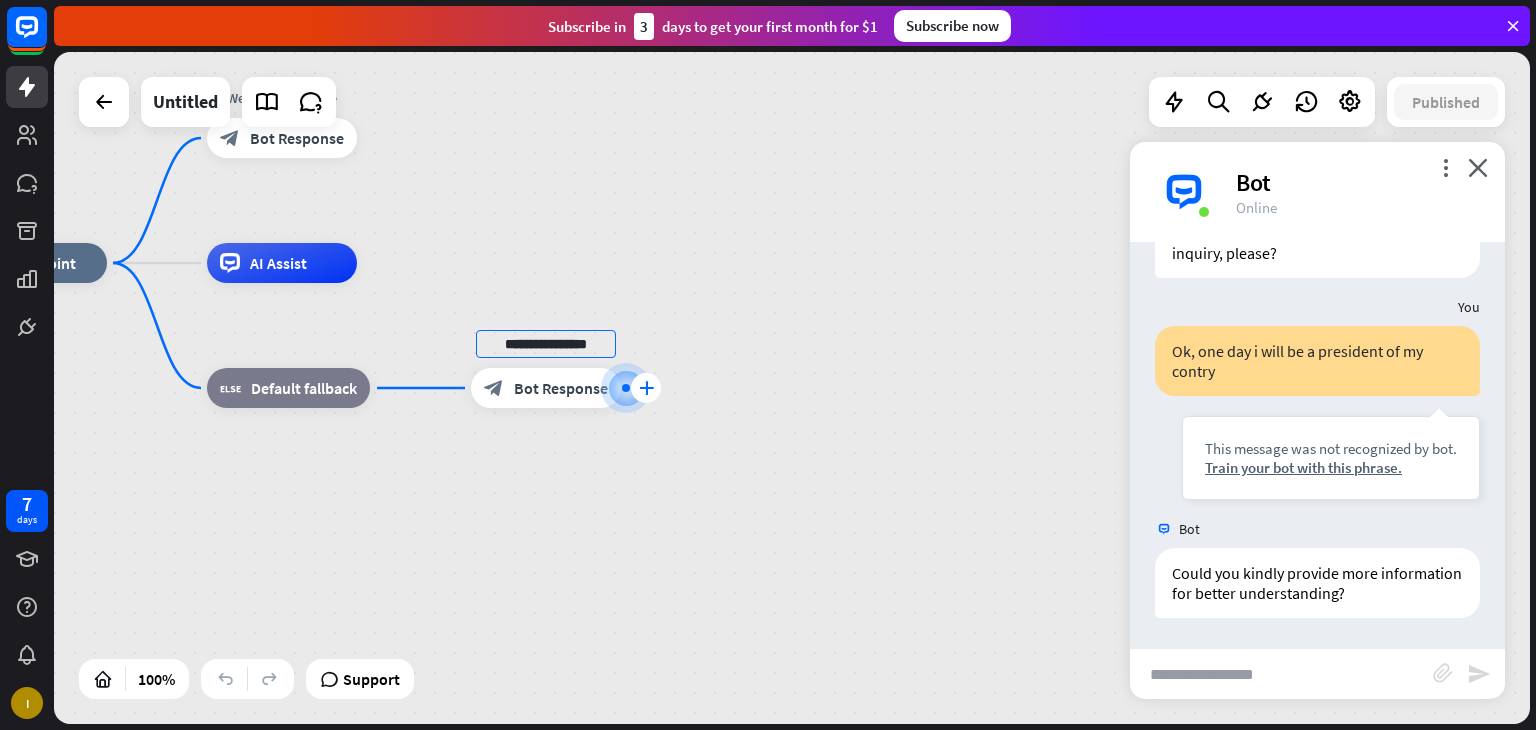 click on "plus" at bounding box center (646, 388) 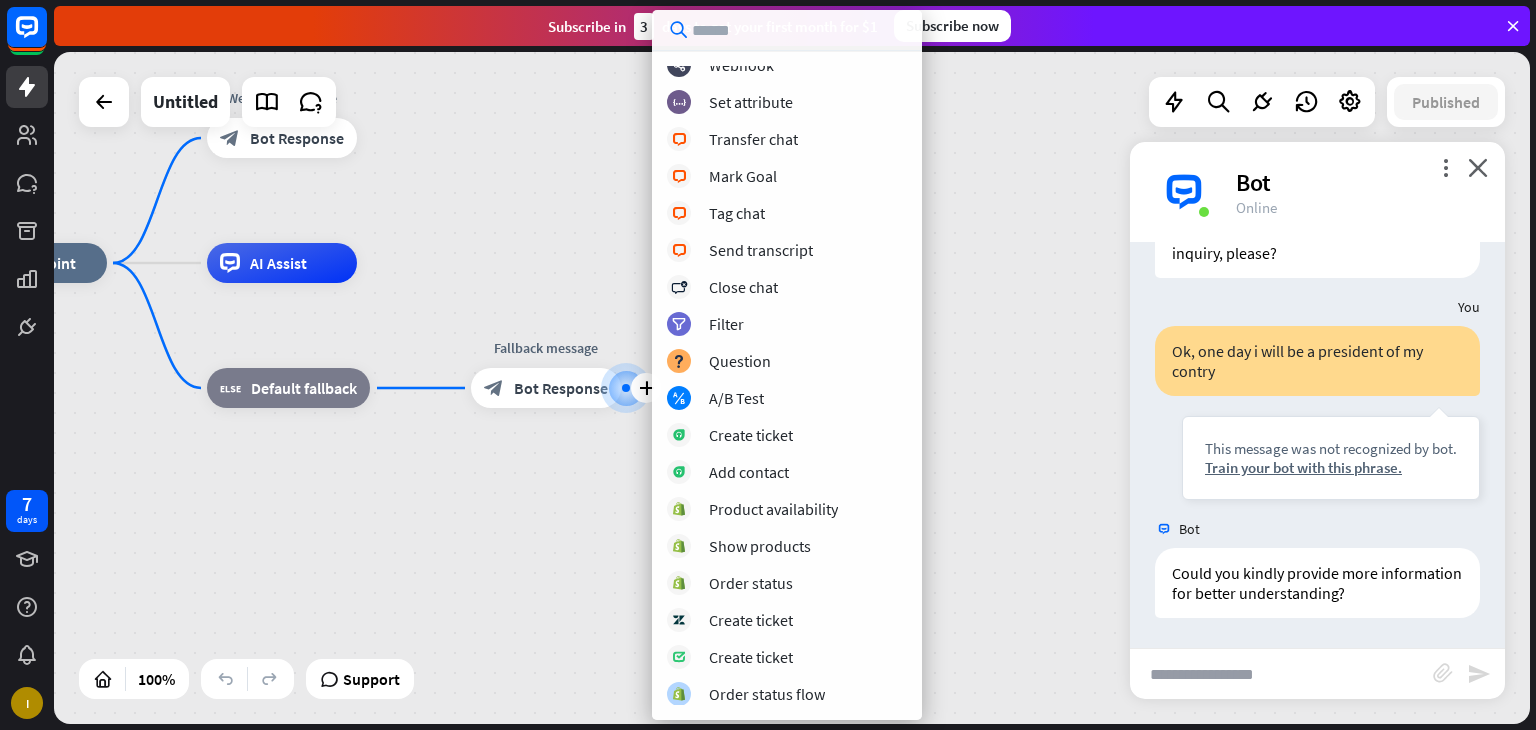 scroll, scrollTop: 457, scrollLeft: 0, axis: vertical 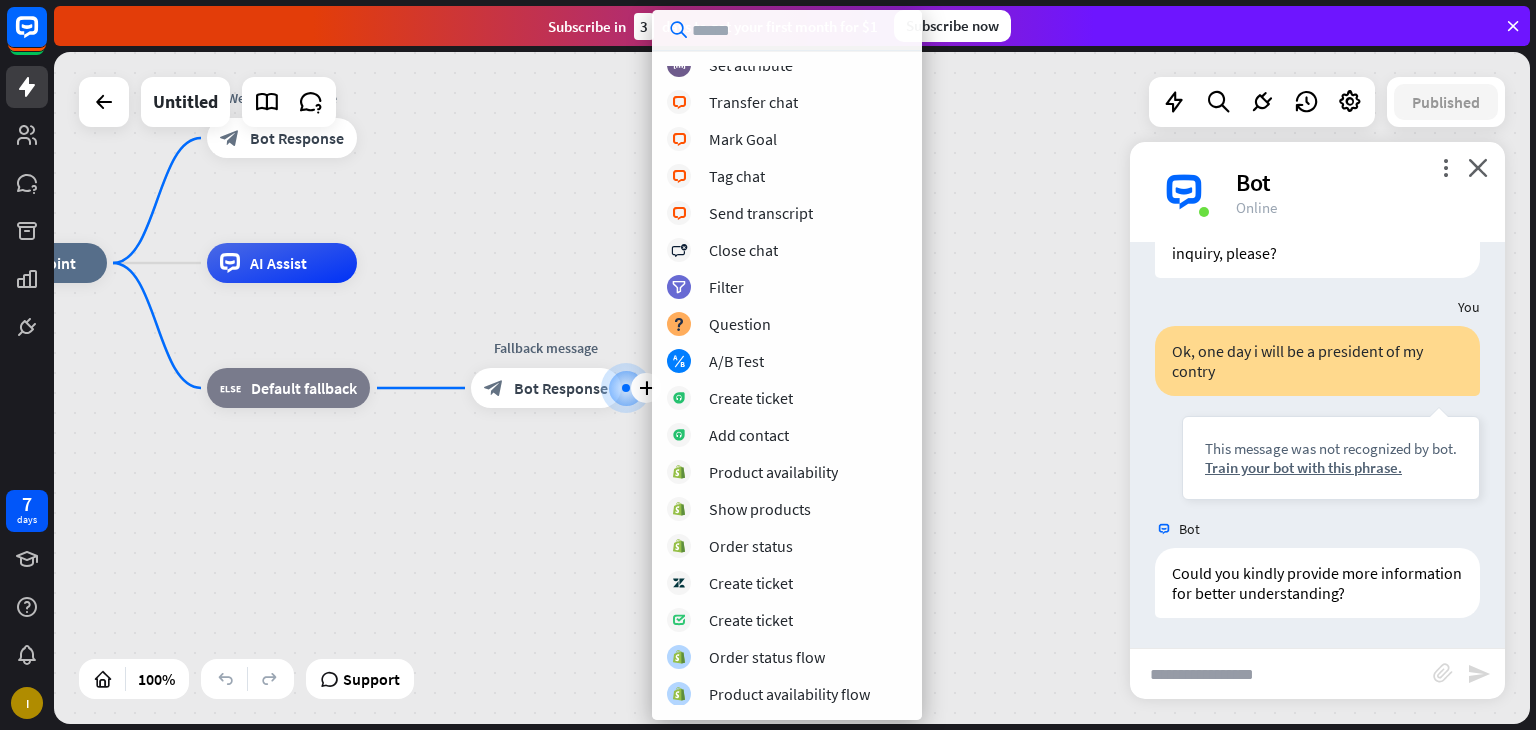 click on "home_2   Start point                 Welcome message   block_bot_response   Bot Response                     AI Assist                   block_fallback   Default fallback               plus   Fallback message   block_bot_response   Bot Response" at bounding box center [695, 599] 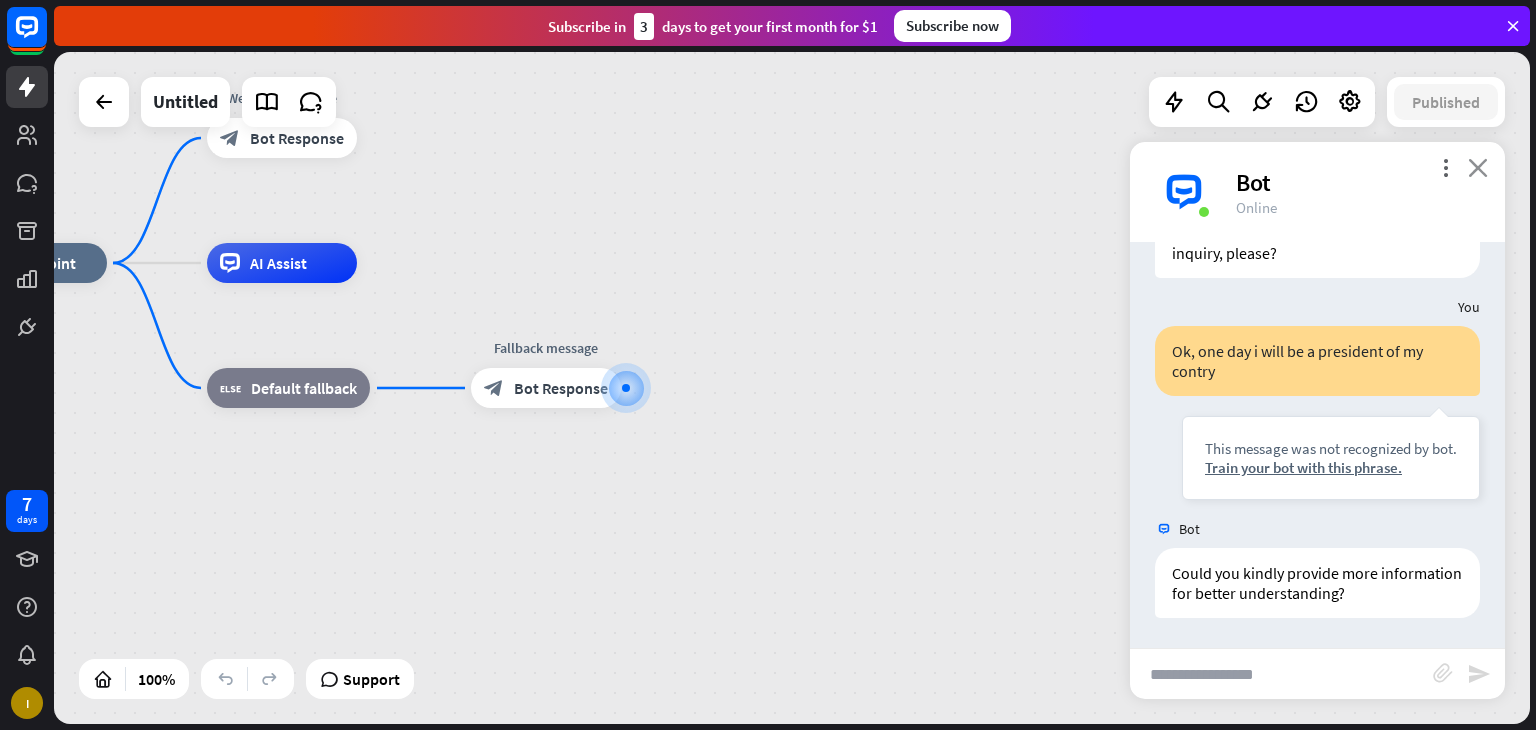 click on "close" at bounding box center [1478, 167] 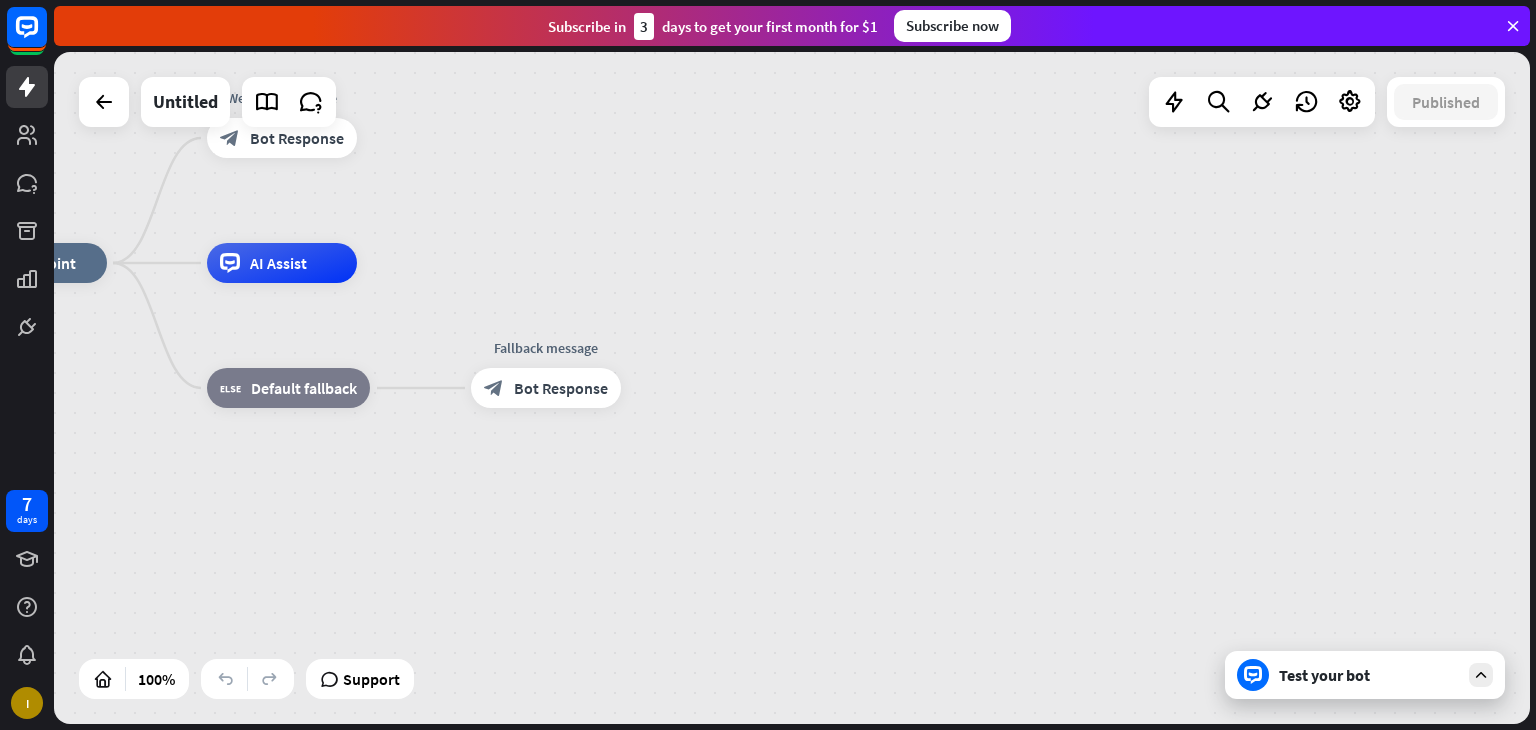 click on "Test your bot" at bounding box center [1369, 675] 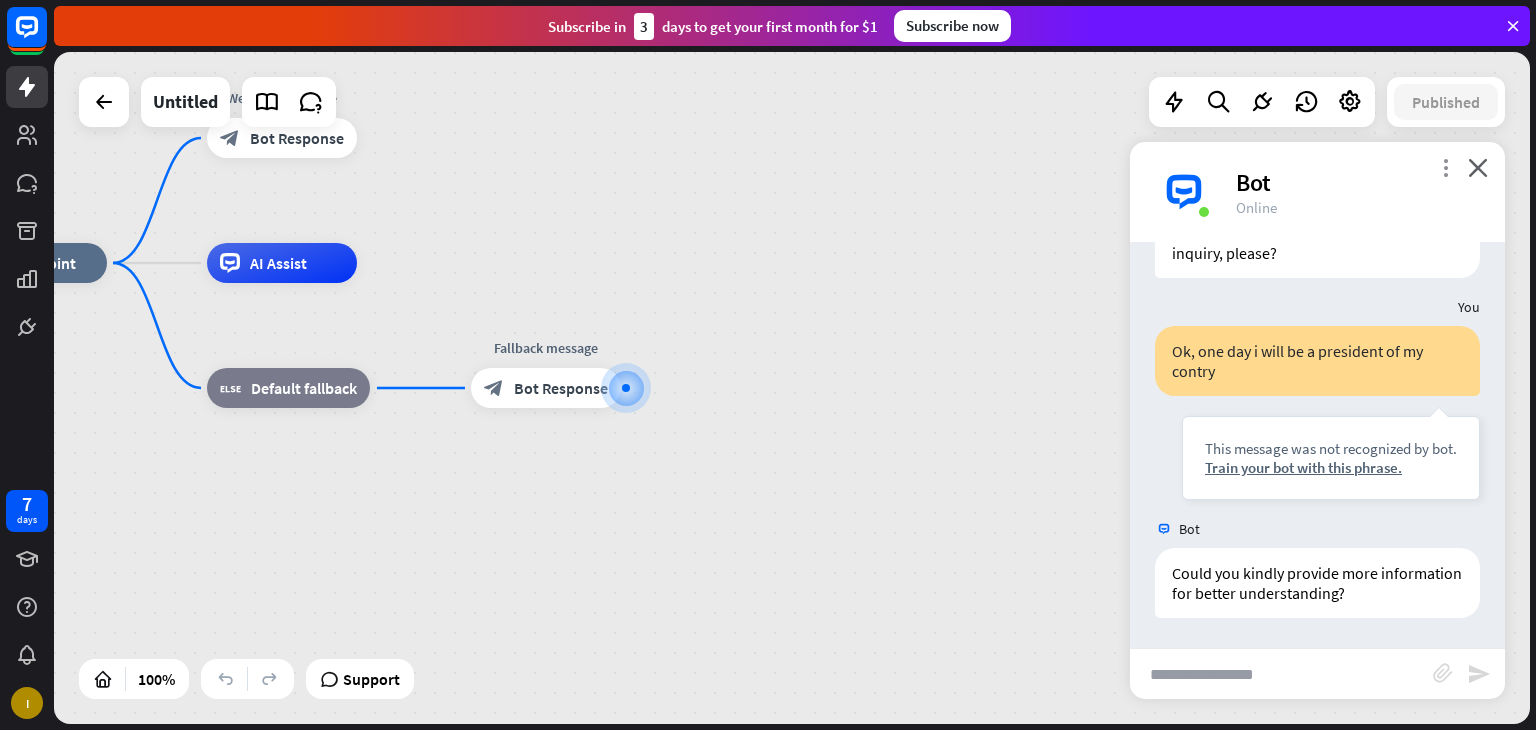 click on "more_vert" at bounding box center (1445, 167) 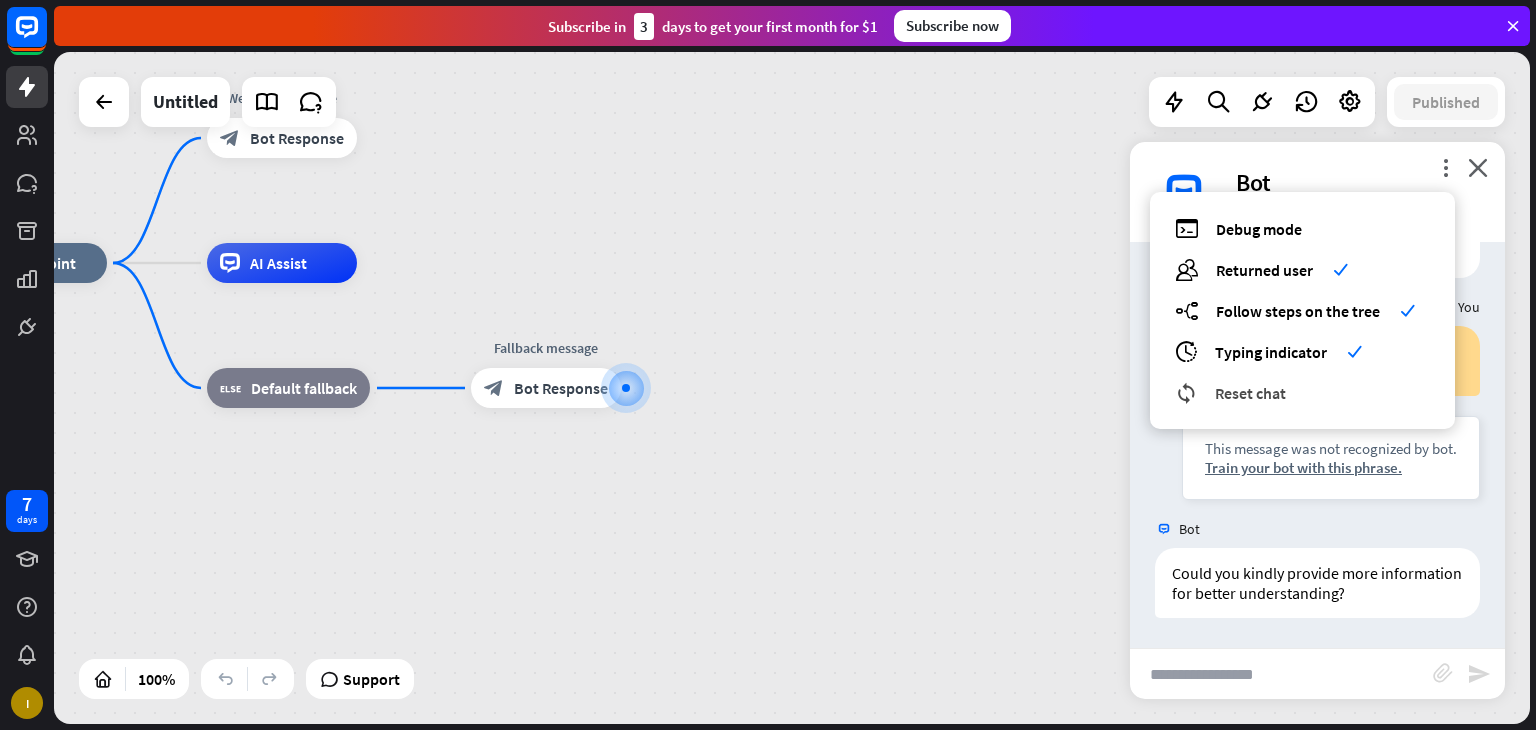 click on "Reset chat" at bounding box center (1250, 393) 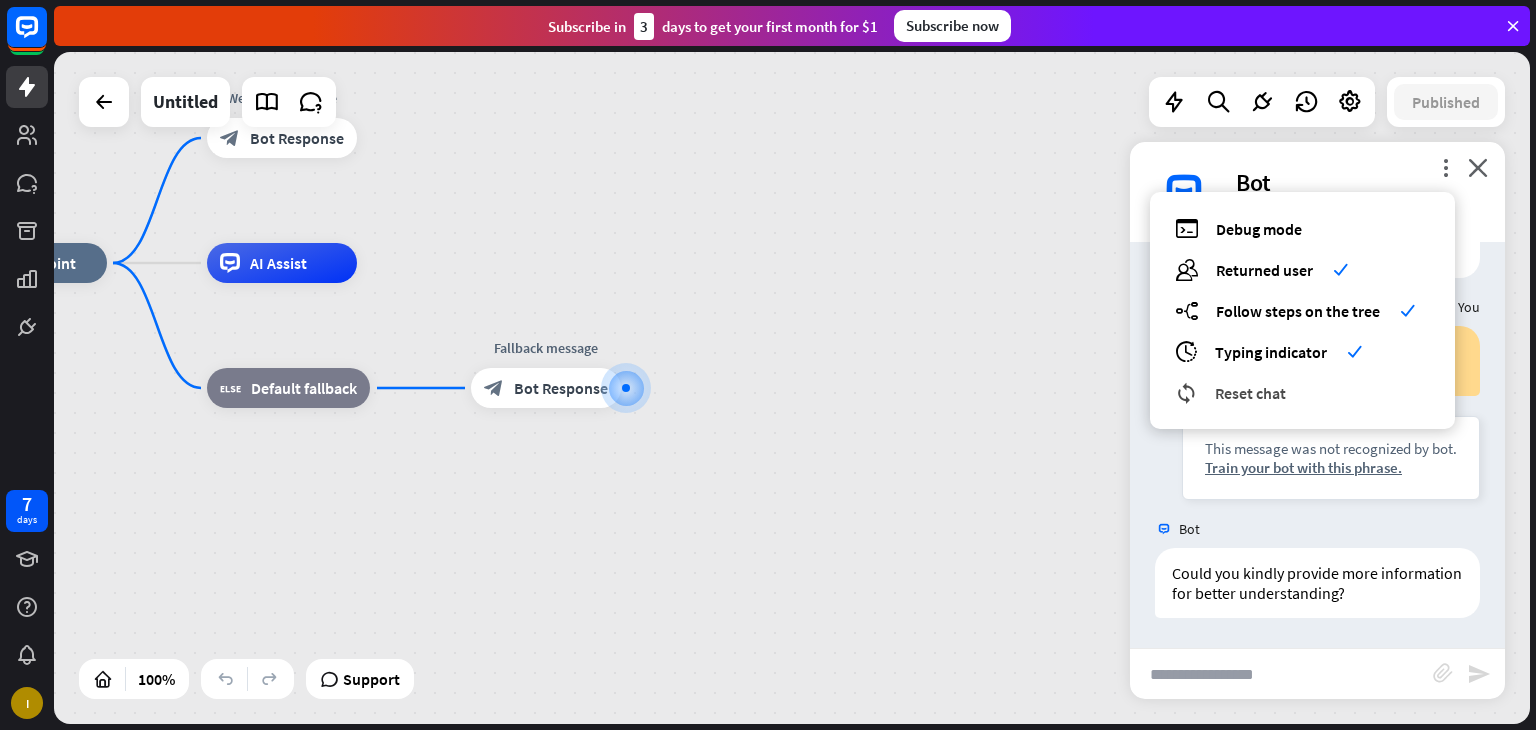 scroll, scrollTop: 0, scrollLeft: 0, axis: both 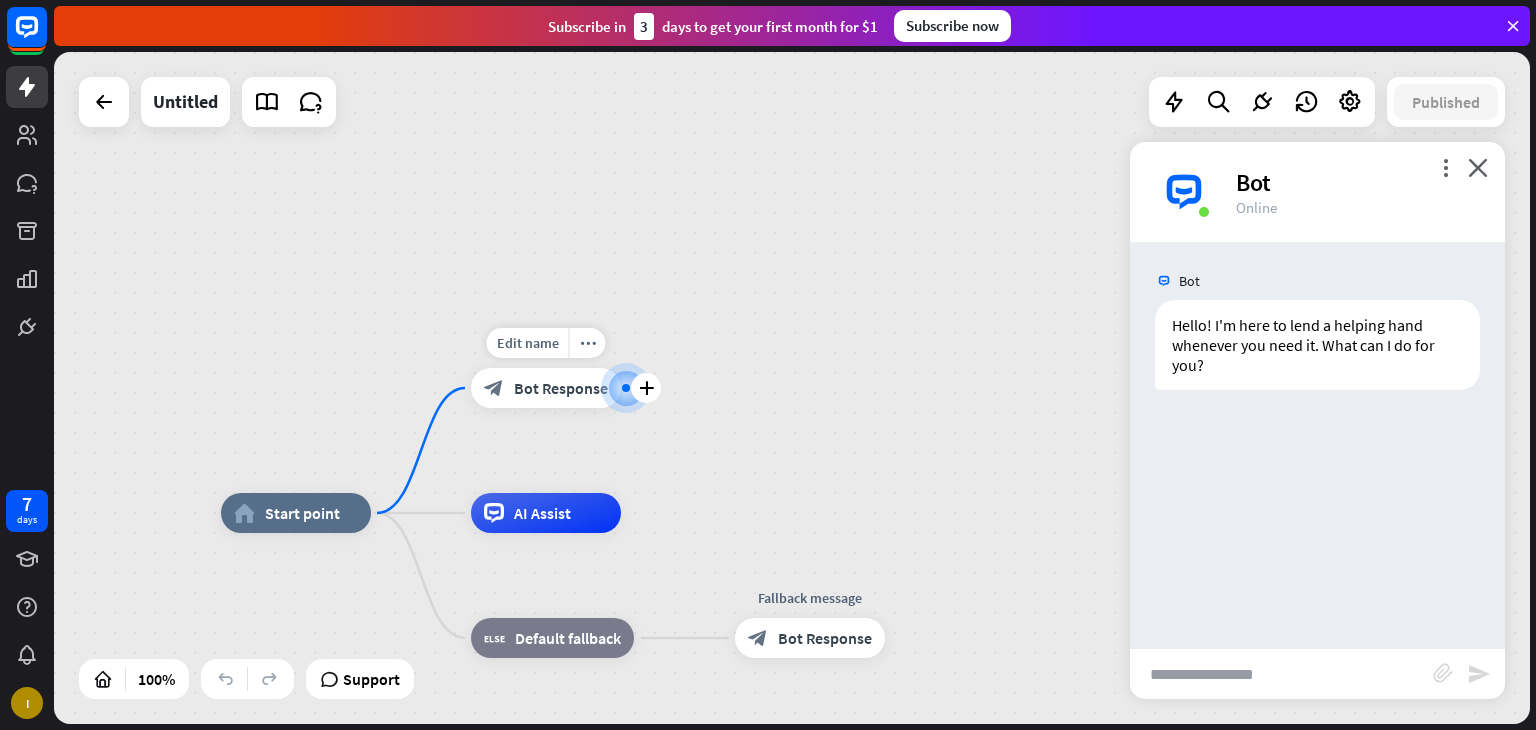 click at bounding box center [626, 388] 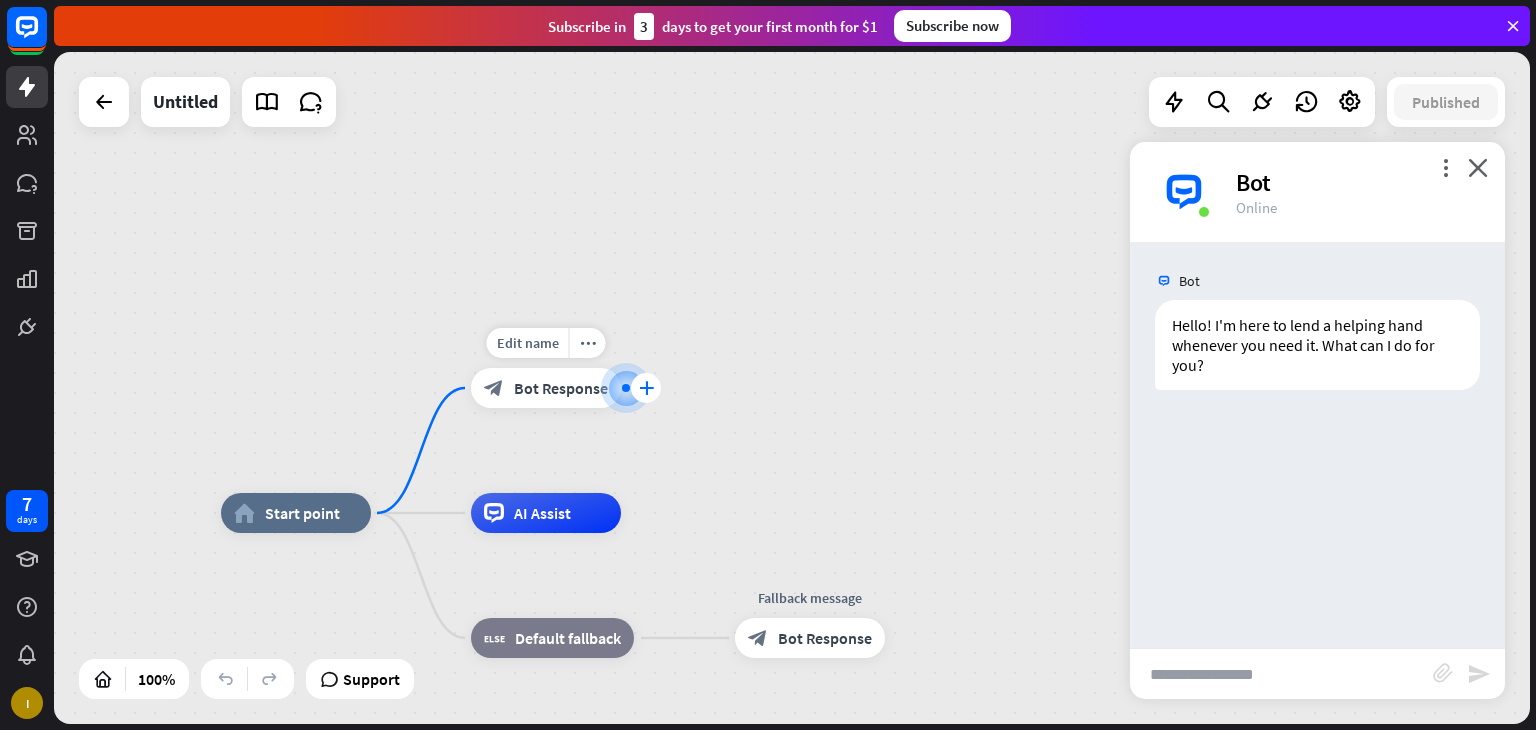 click on "plus" at bounding box center (646, 388) 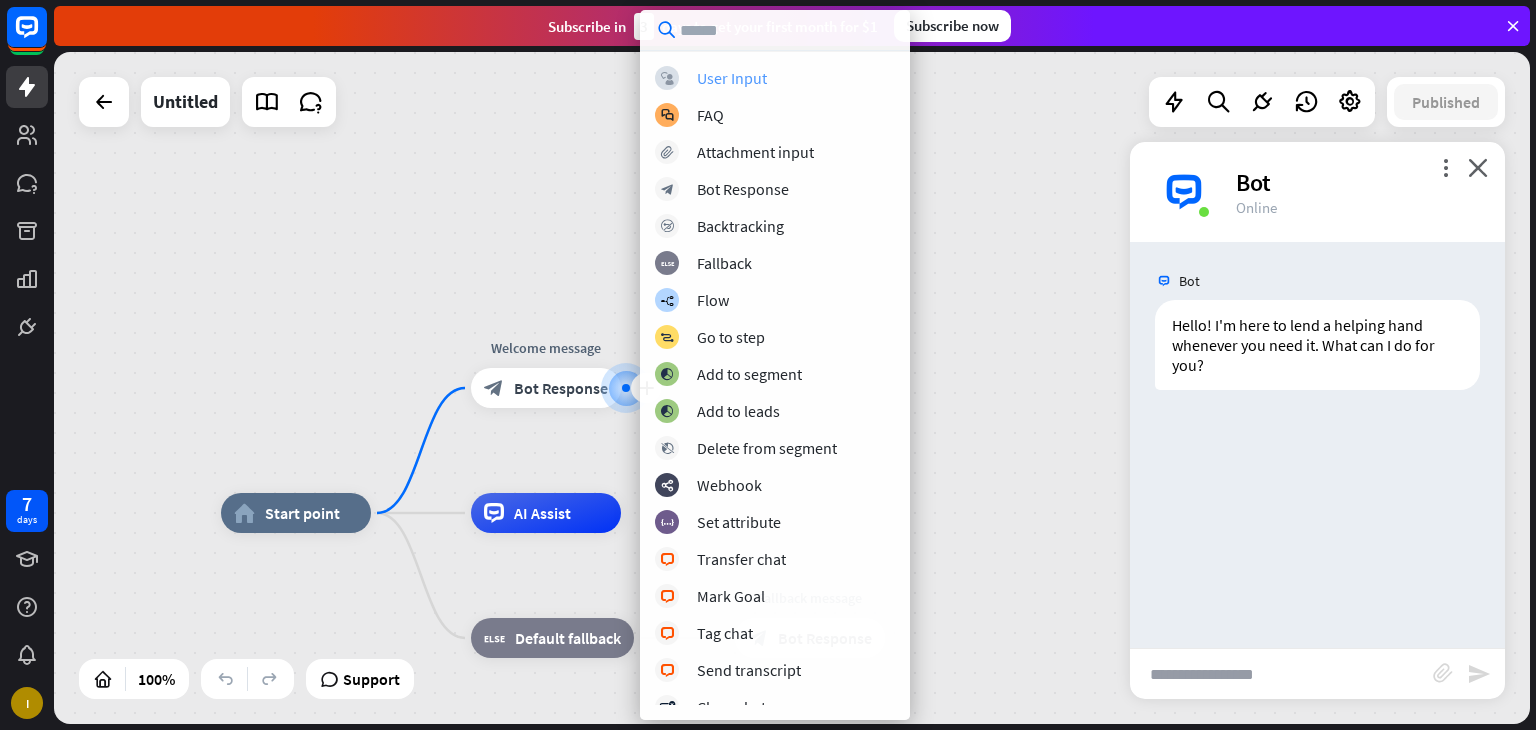 click on "User Input" at bounding box center (732, 78) 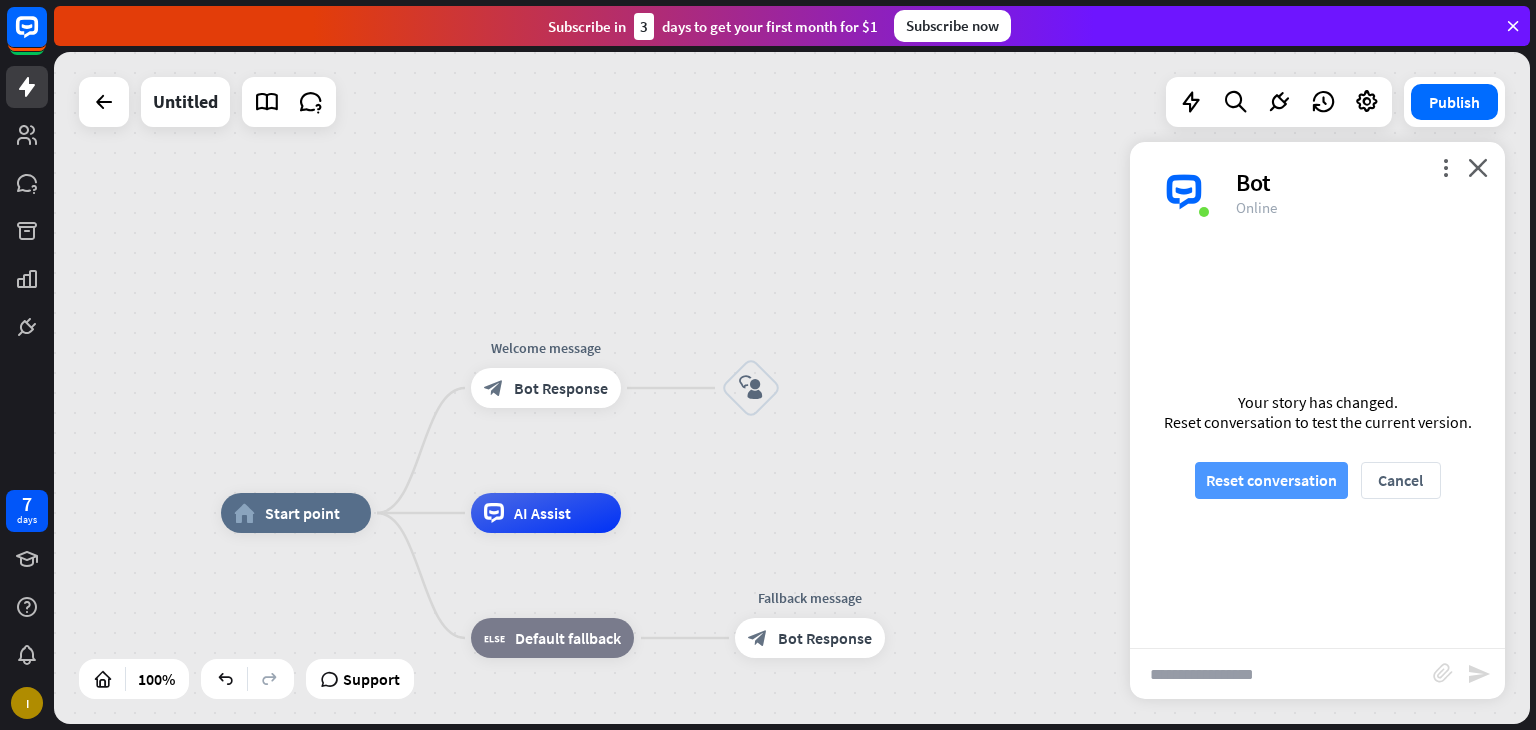 click on "Reset conversation" at bounding box center [1271, 480] 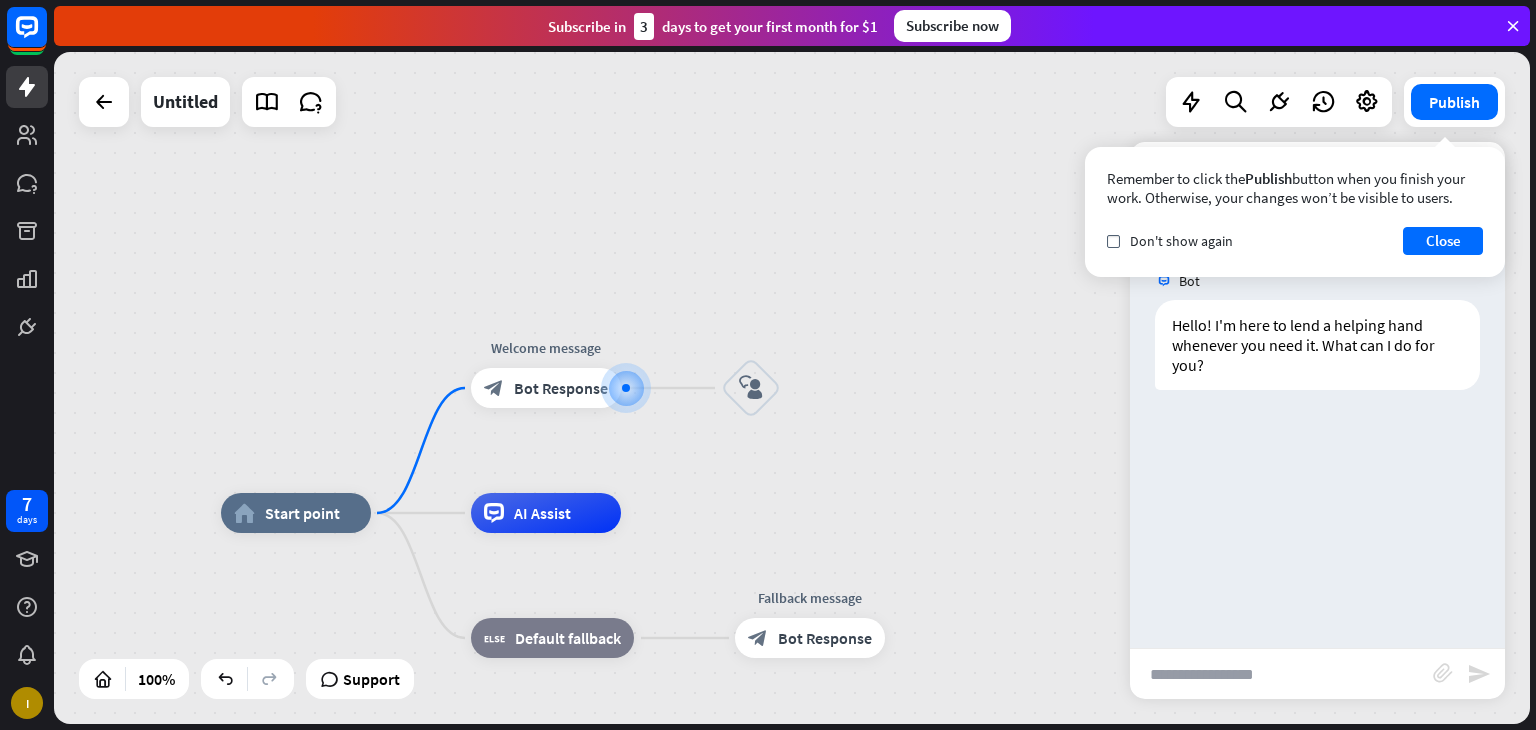 click on "Remember to click the
Publish
button when you finish your work. Otherwise, your changes won’t
be visible to users.
check   Don't show again    Close" at bounding box center [1295, 212] 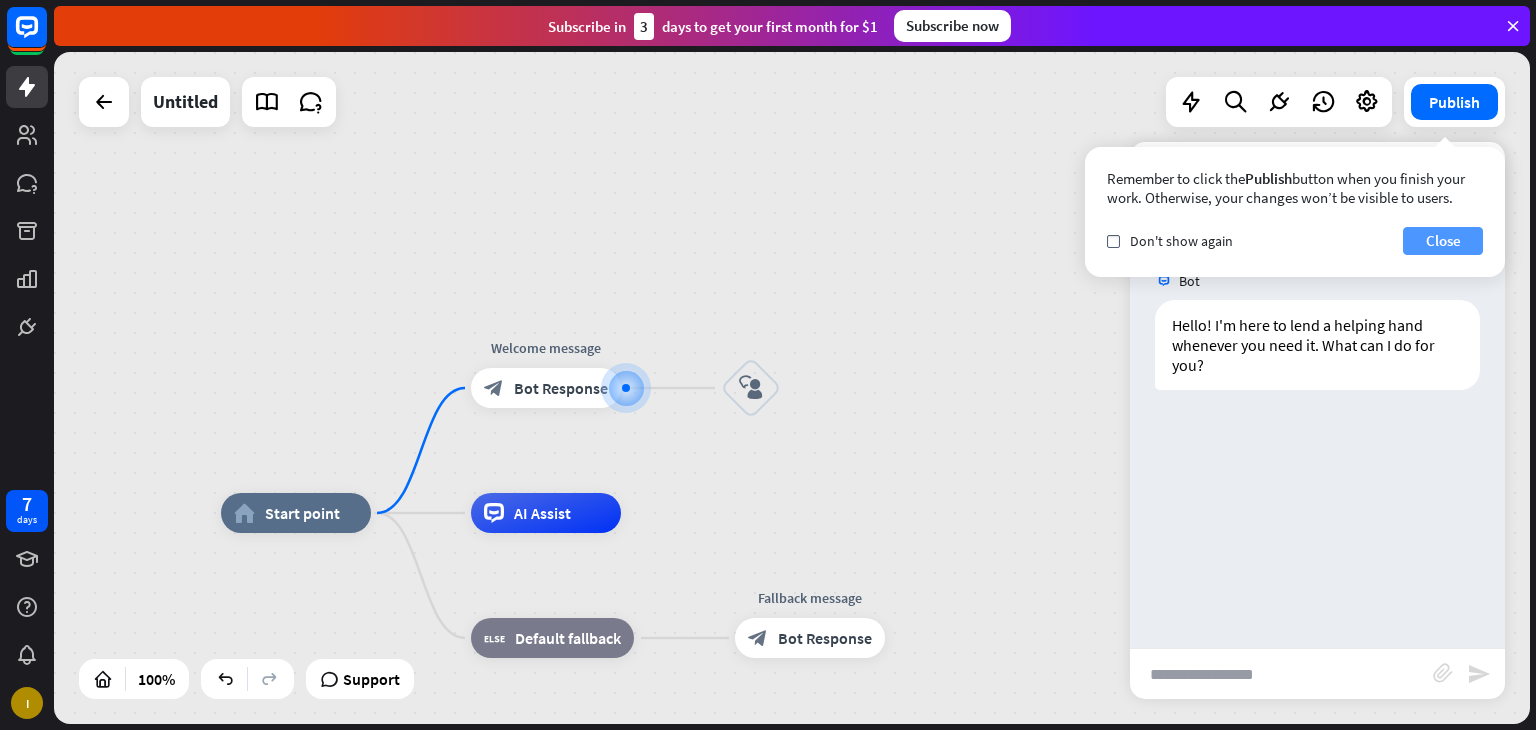 click on "Close" at bounding box center (1443, 241) 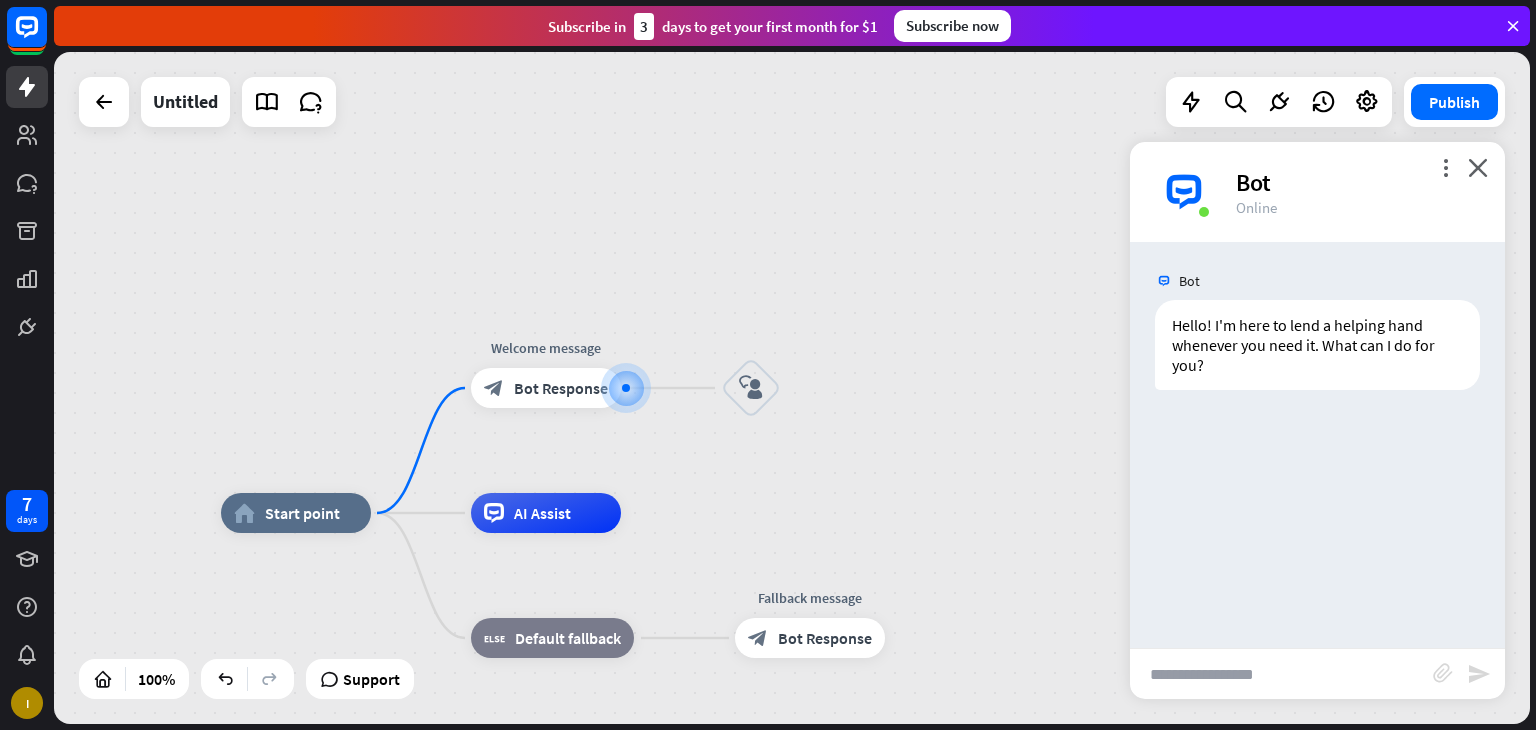 click at bounding box center (1281, 674) 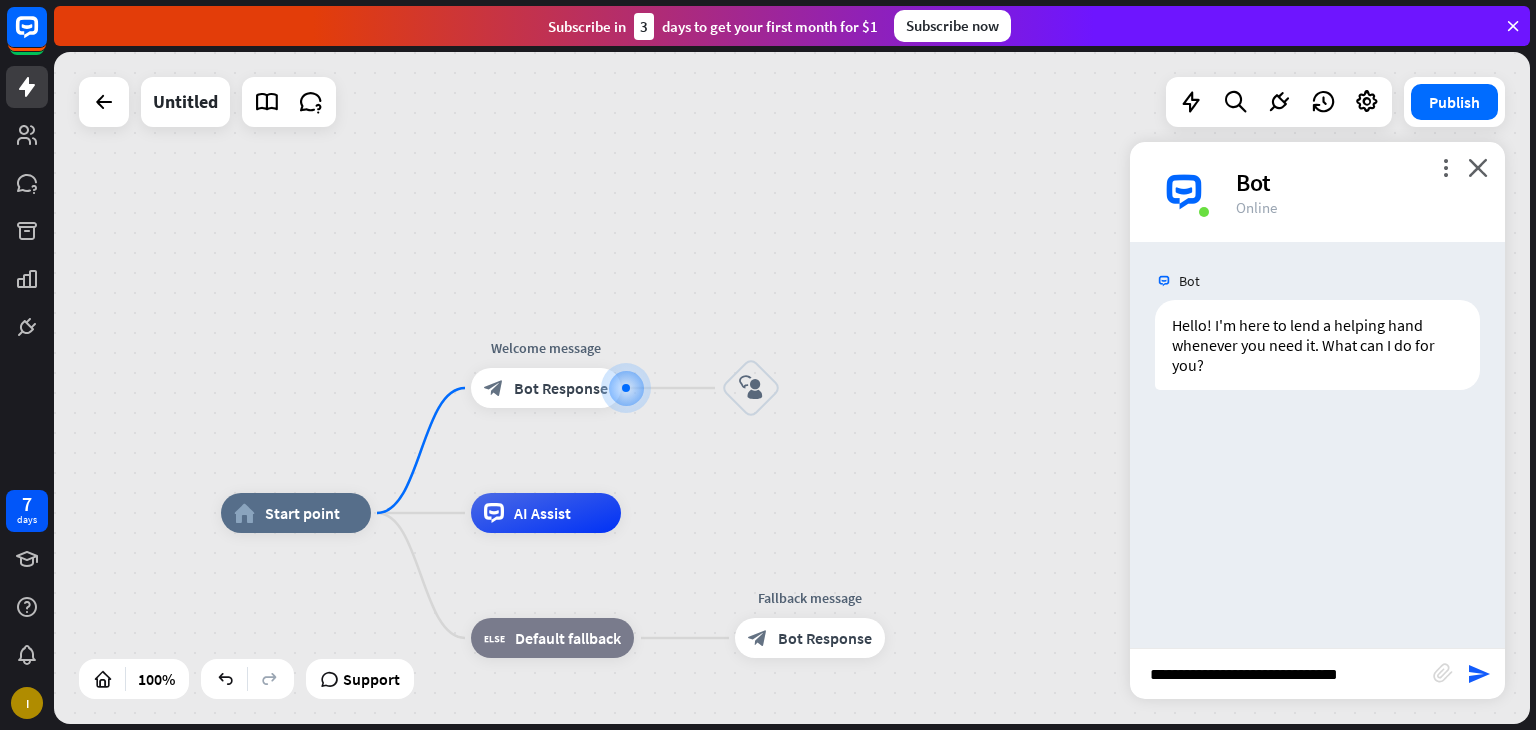 type on "**********" 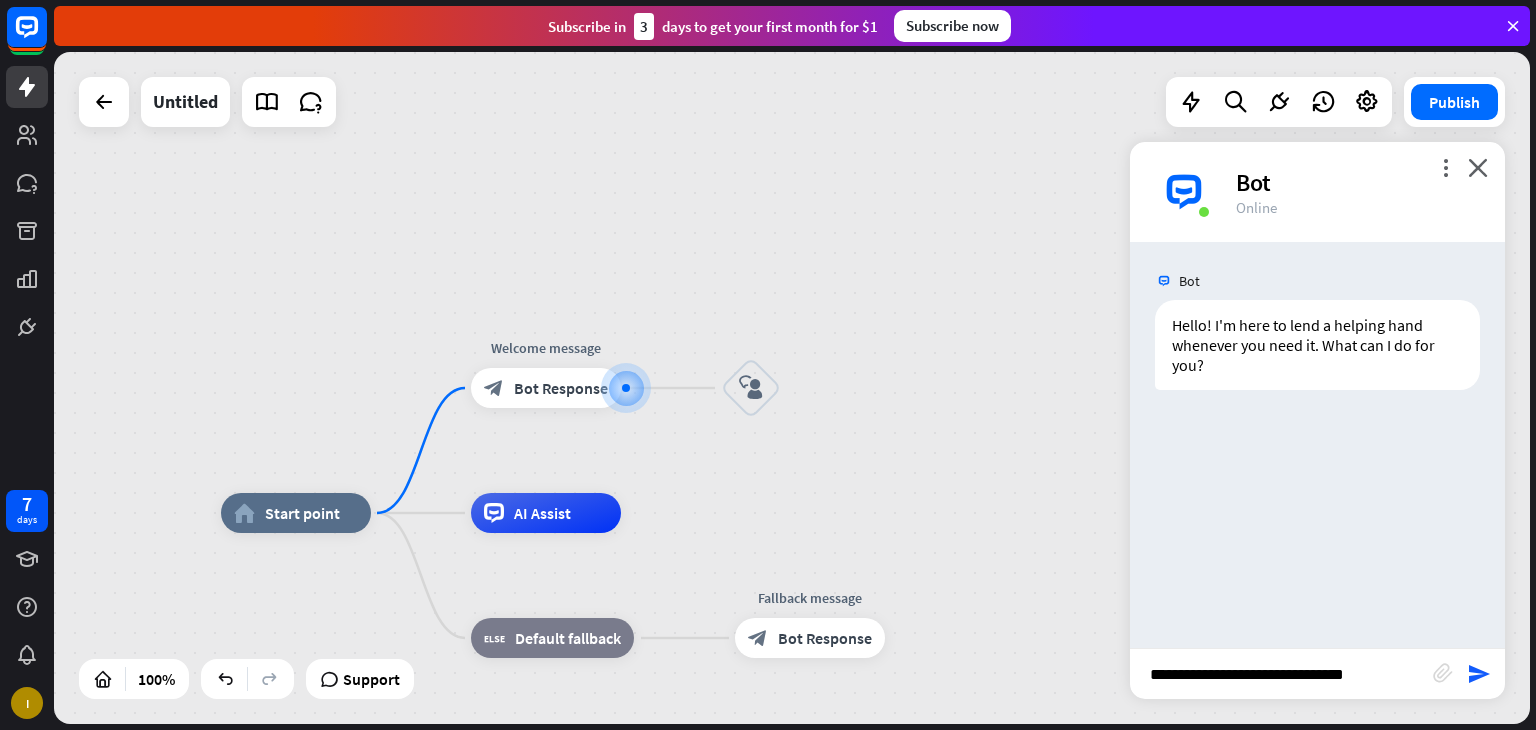 type 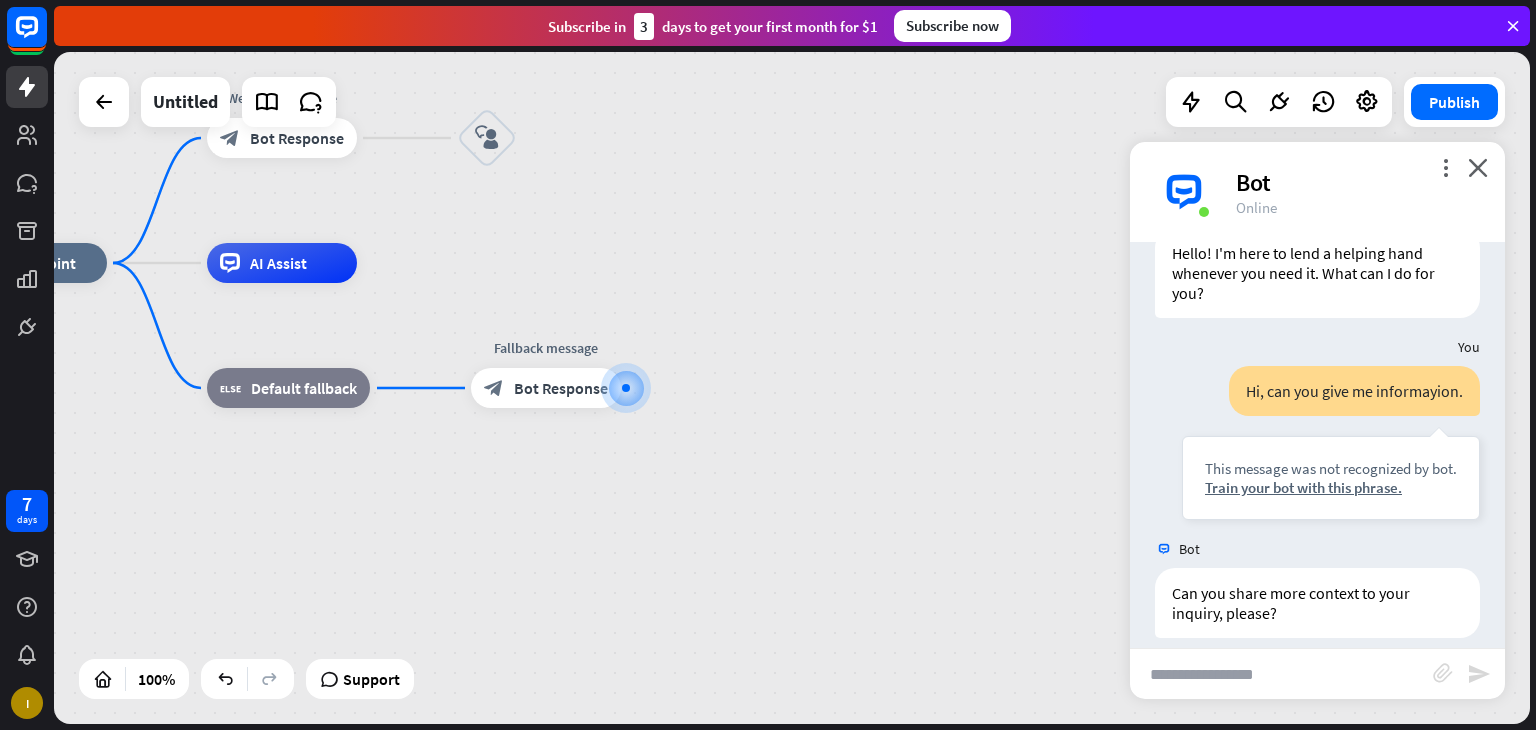scroll, scrollTop: 92, scrollLeft: 0, axis: vertical 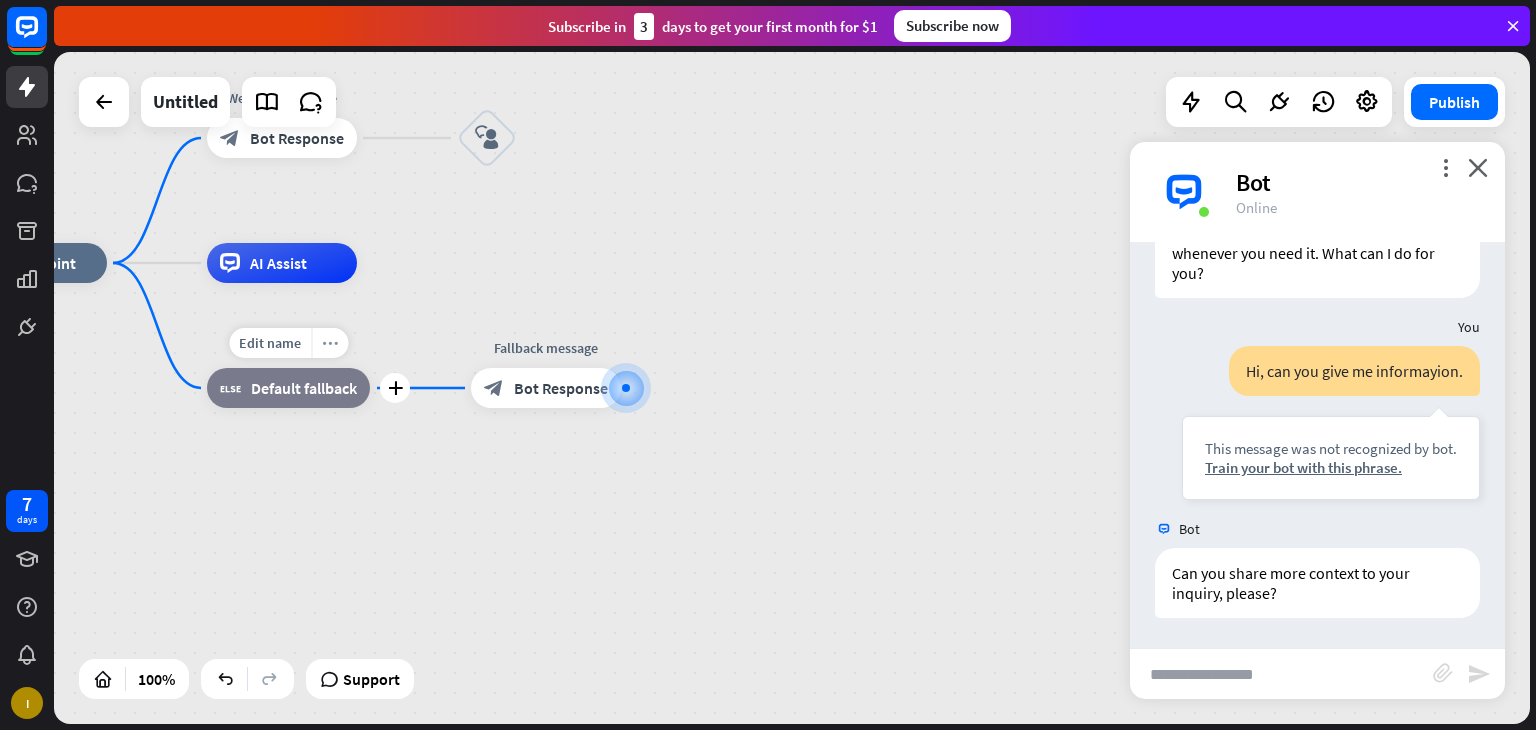 click on "more_horiz" at bounding box center (330, 343) 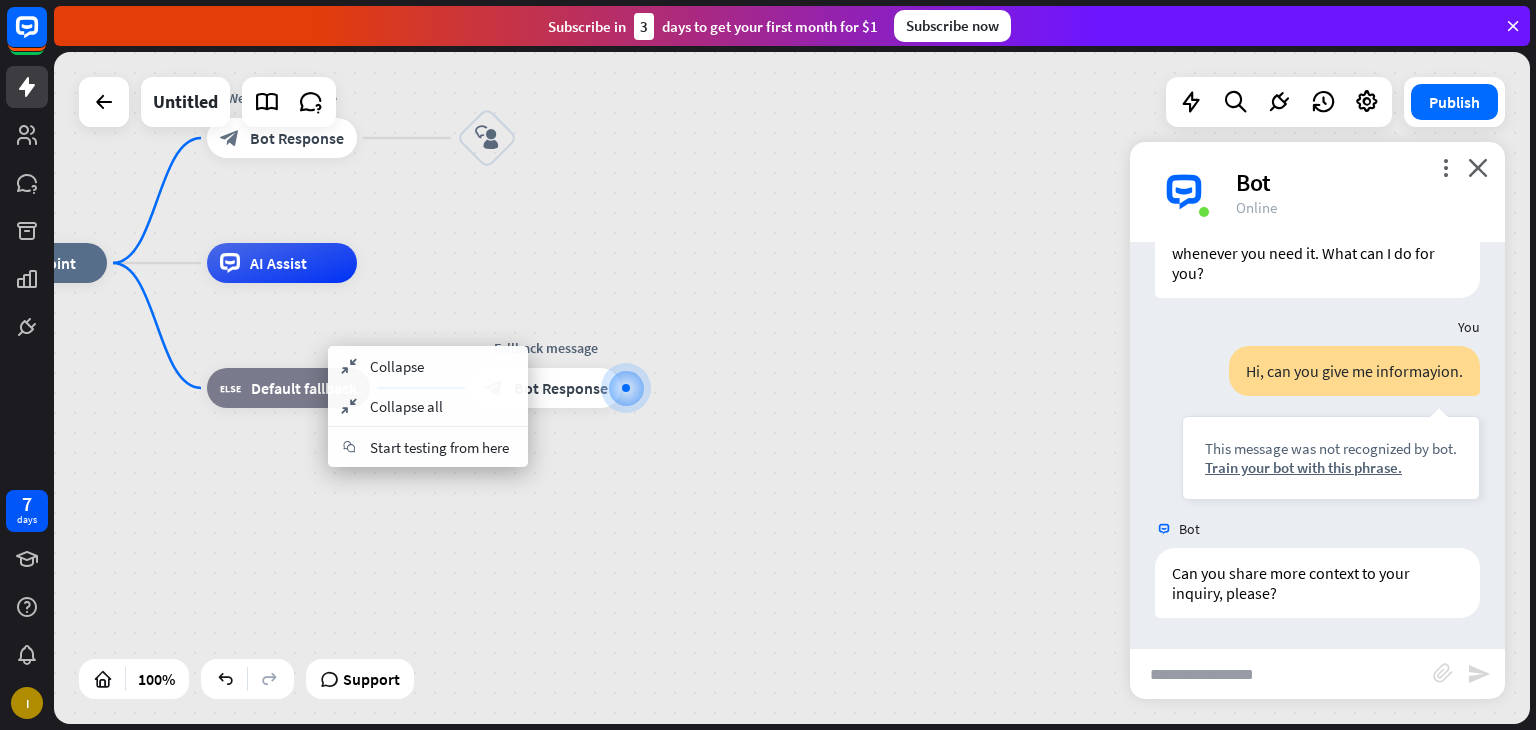 click on "home_2   Start point                 Welcome message   block_bot_response   Bot Response                   block_user_input                     AI Assist                   block_fallback   Default fallback                 Fallback message   block_bot_response   Bot Response" at bounding box center (695, 599) 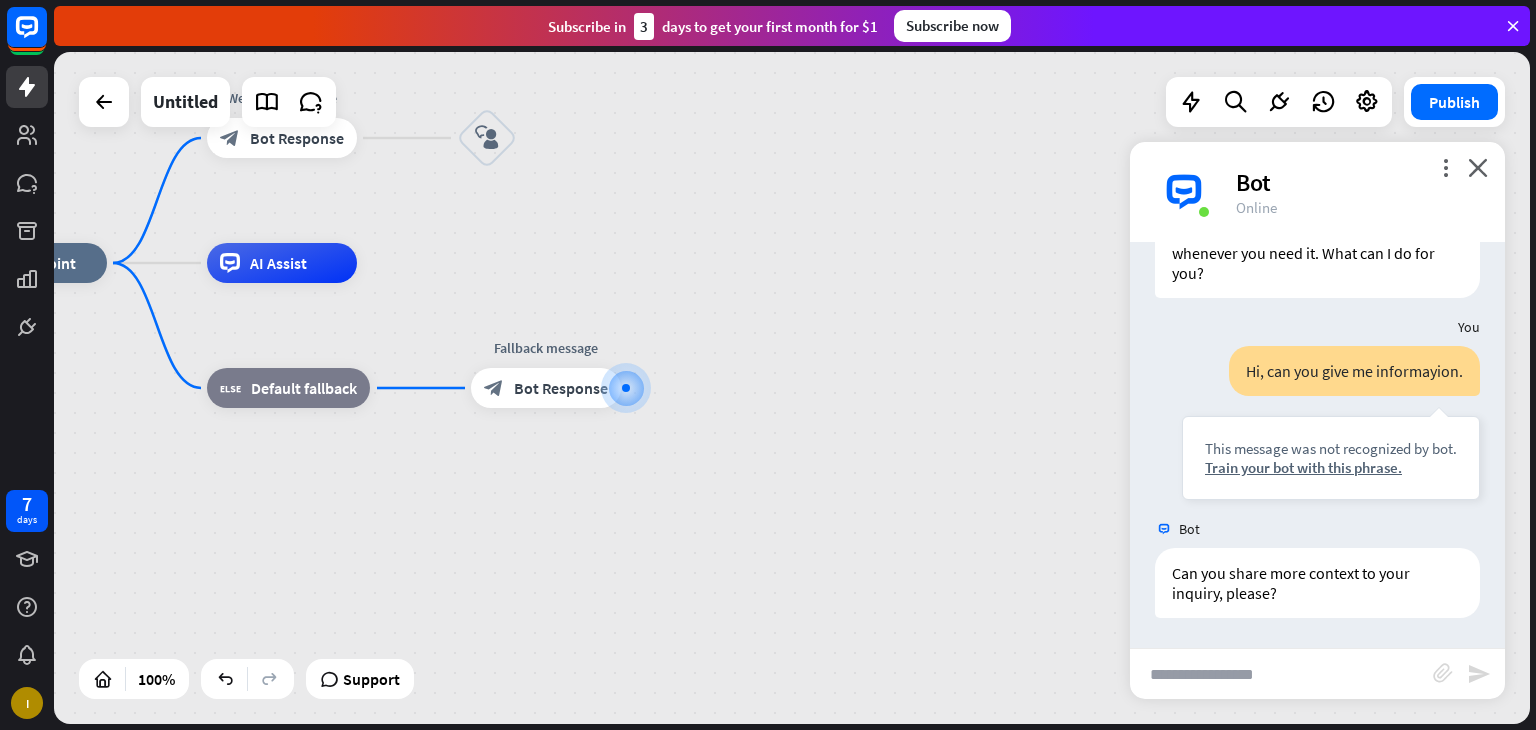 click on "home_2   Start point                 Welcome message   block_bot_response   Bot Response                   block_user_input                     AI Assist                   block_fallback   Default fallback                 Fallback message   block_bot_response   Bot Response" at bounding box center [695, 599] 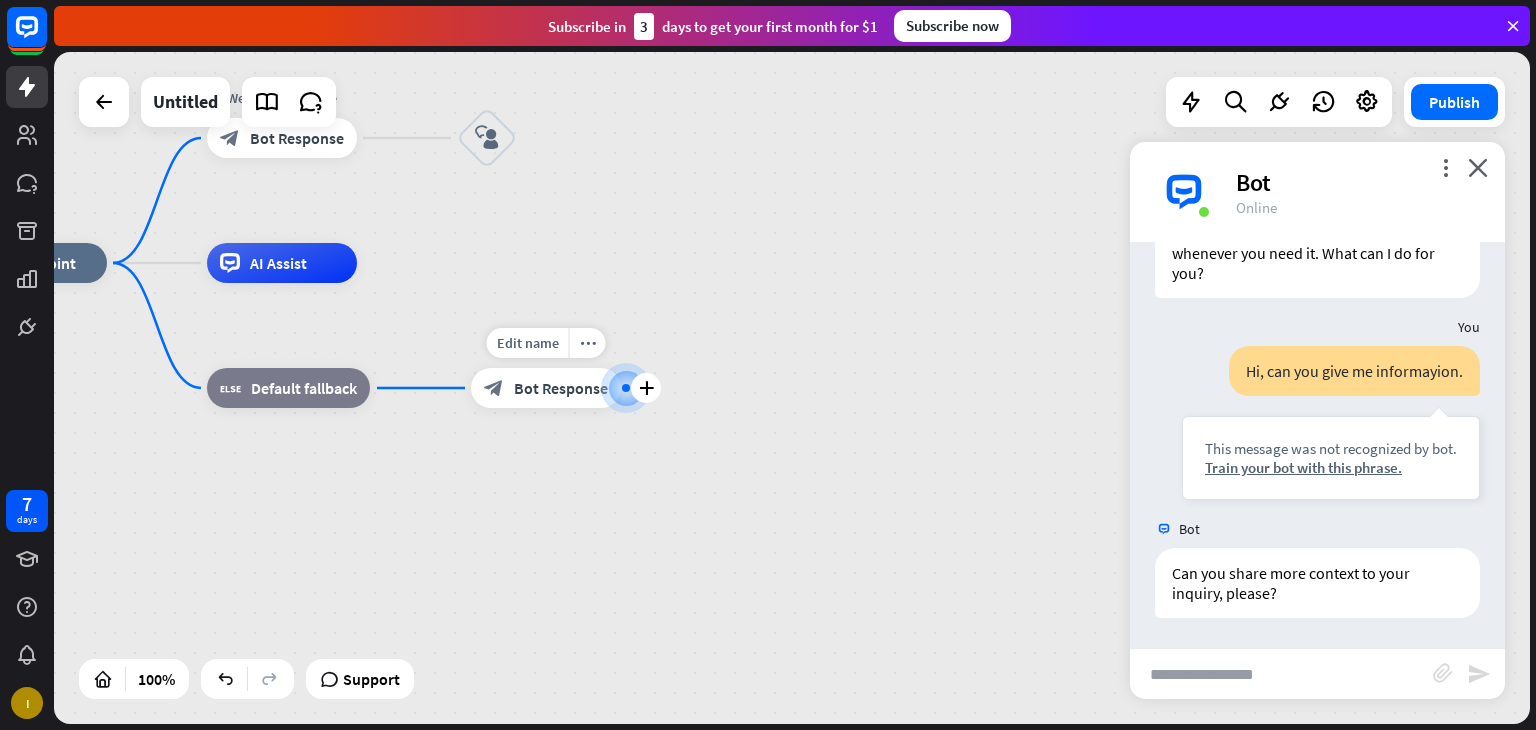 click at bounding box center [626, 388] 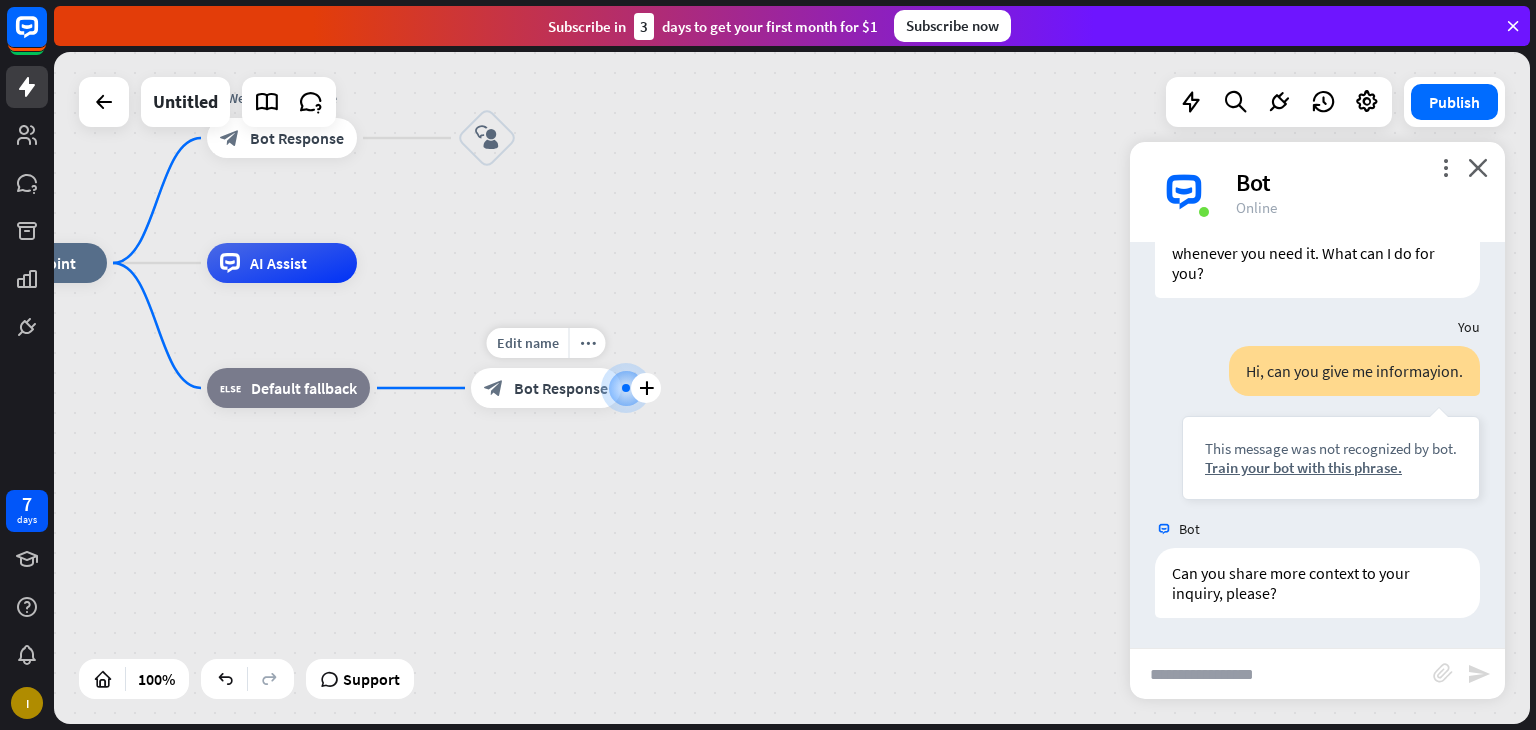 click at bounding box center [626, 388] 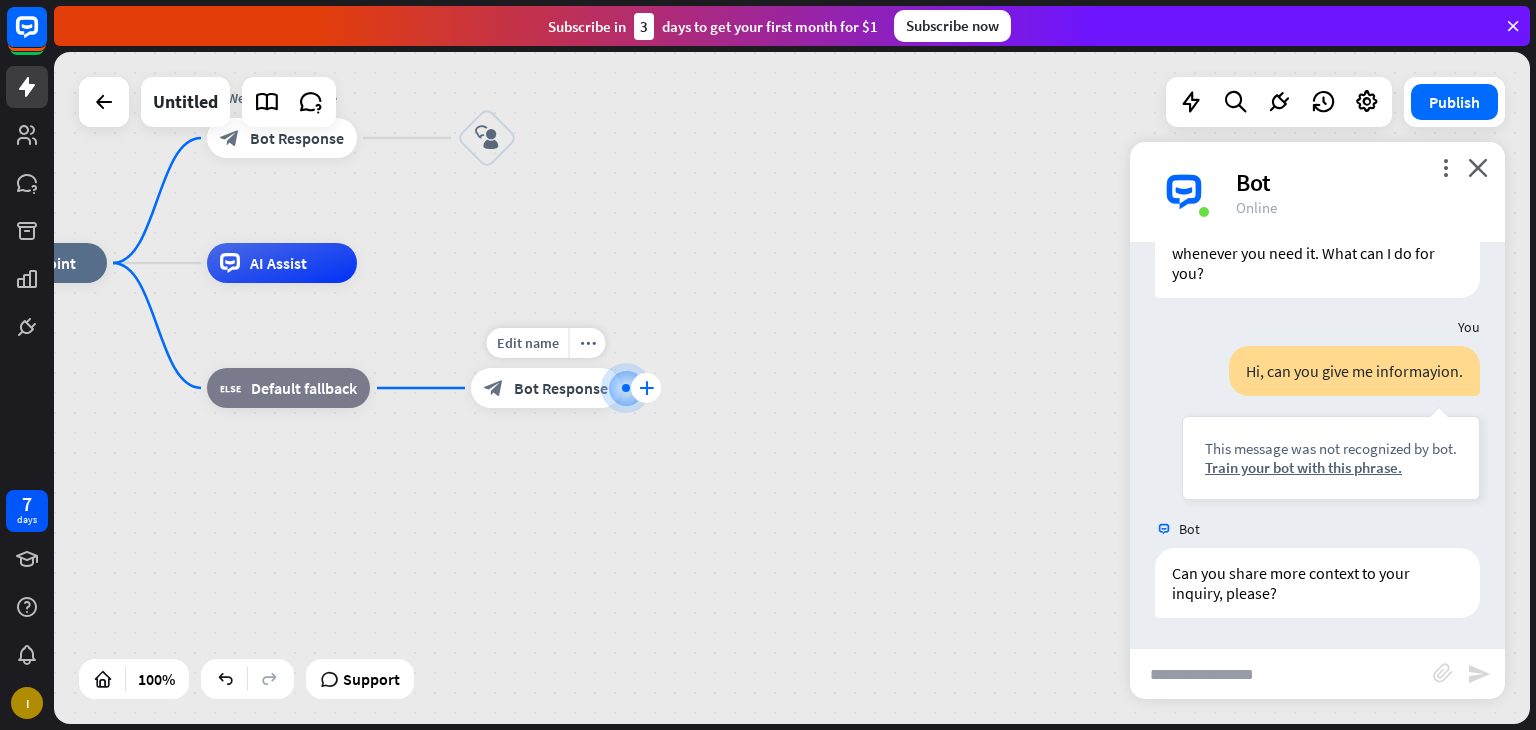 click on "plus" at bounding box center [646, 388] 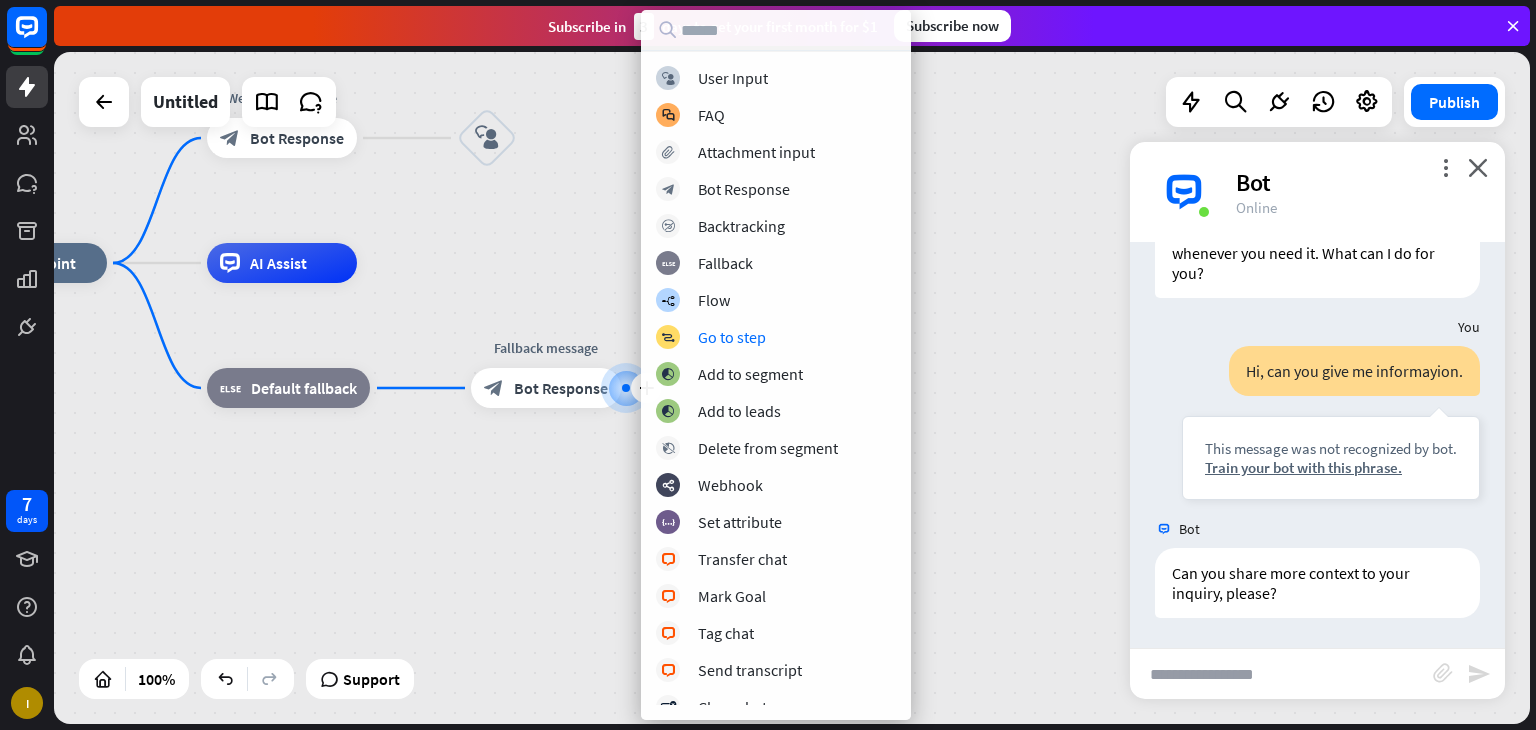 click on "home_2   Start point                 Welcome message   block_bot_response   Bot Response                   block_user_input                     AI Assist                   block_fallback   Default fallback               plus   Fallback message   block_bot_response   Bot Response" at bounding box center (695, 599) 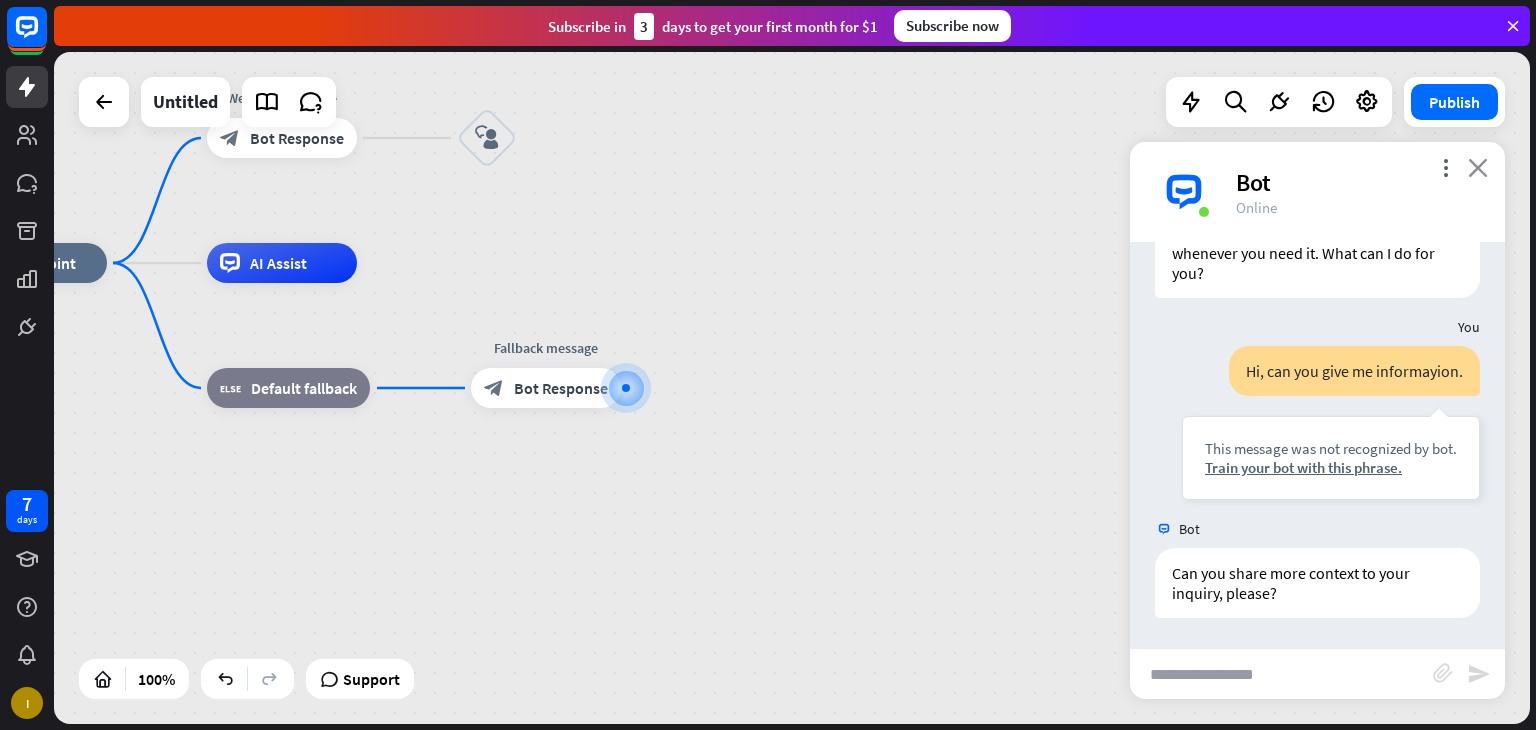 click on "close" at bounding box center [1478, 167] 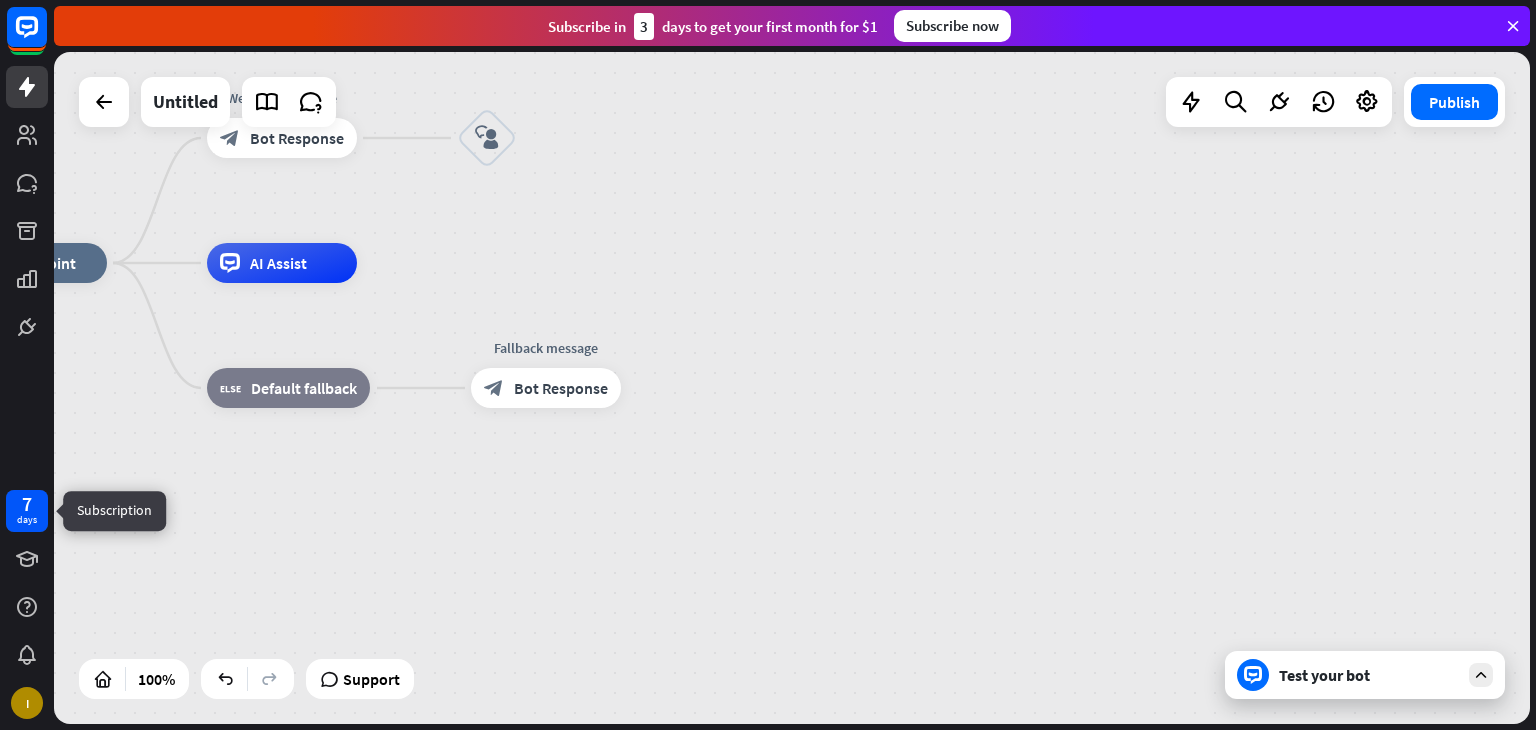 click on "7" at bounding box center [27, 504] 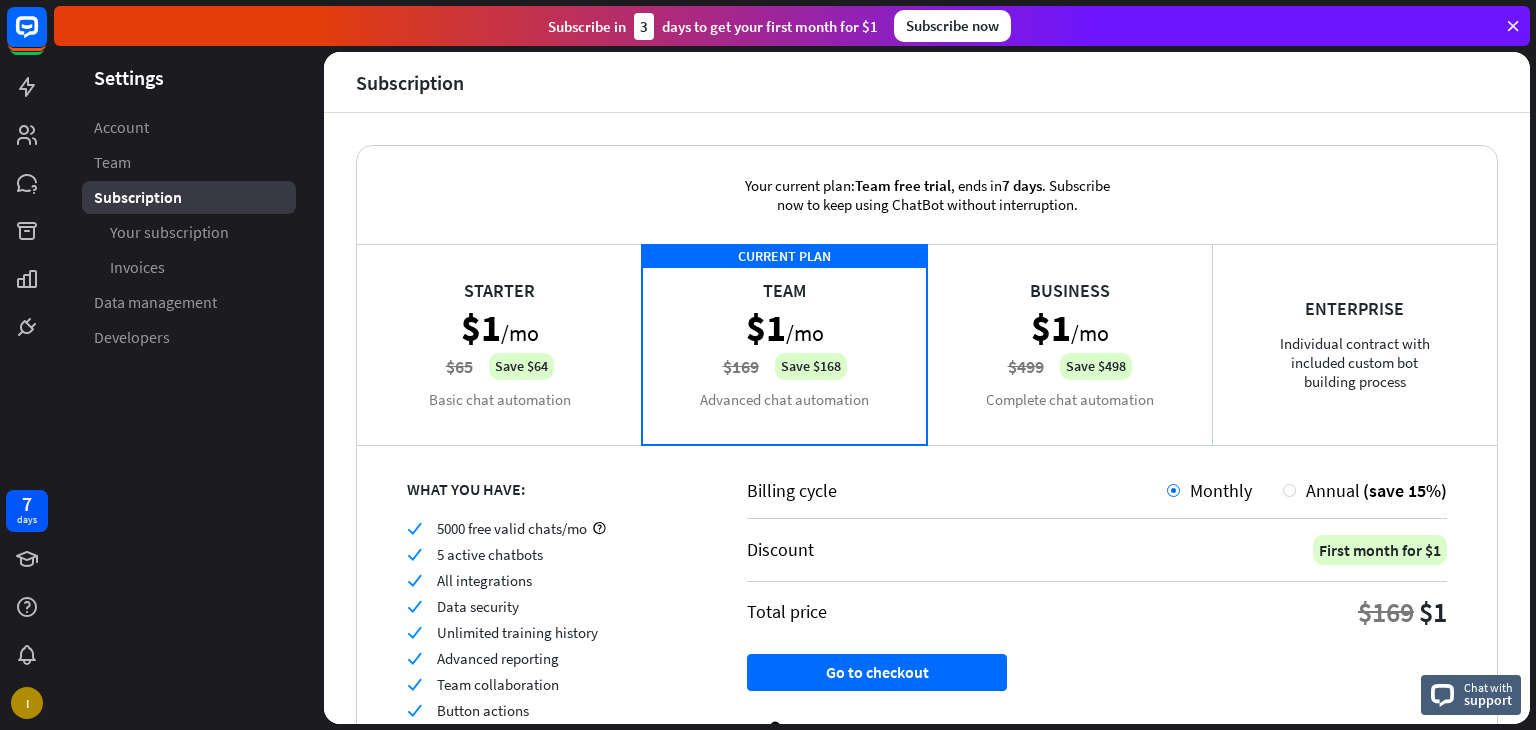click at bounding box center [1513, 26] 